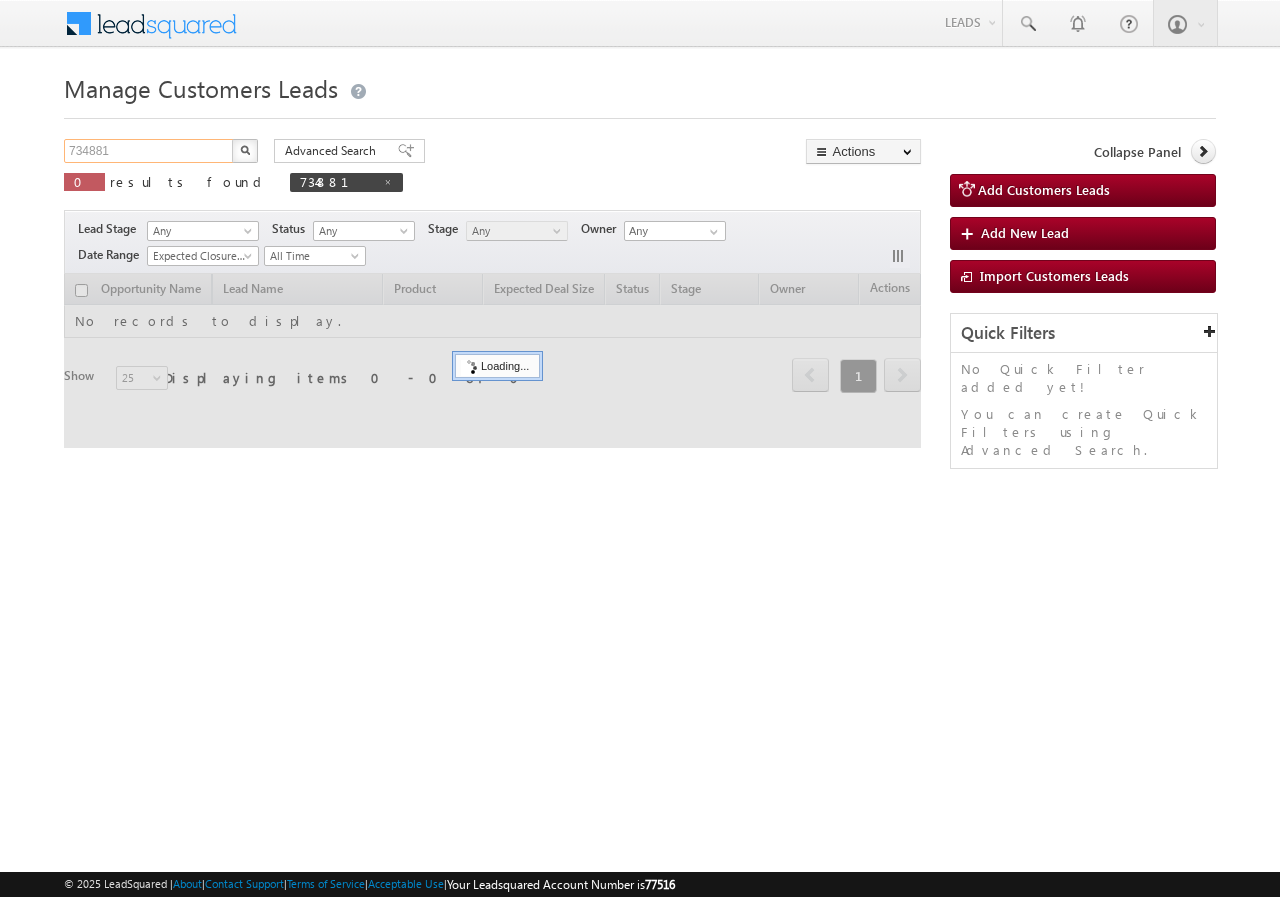 scroll, scrollTop: 0, scrollLeft: 0, axis: both 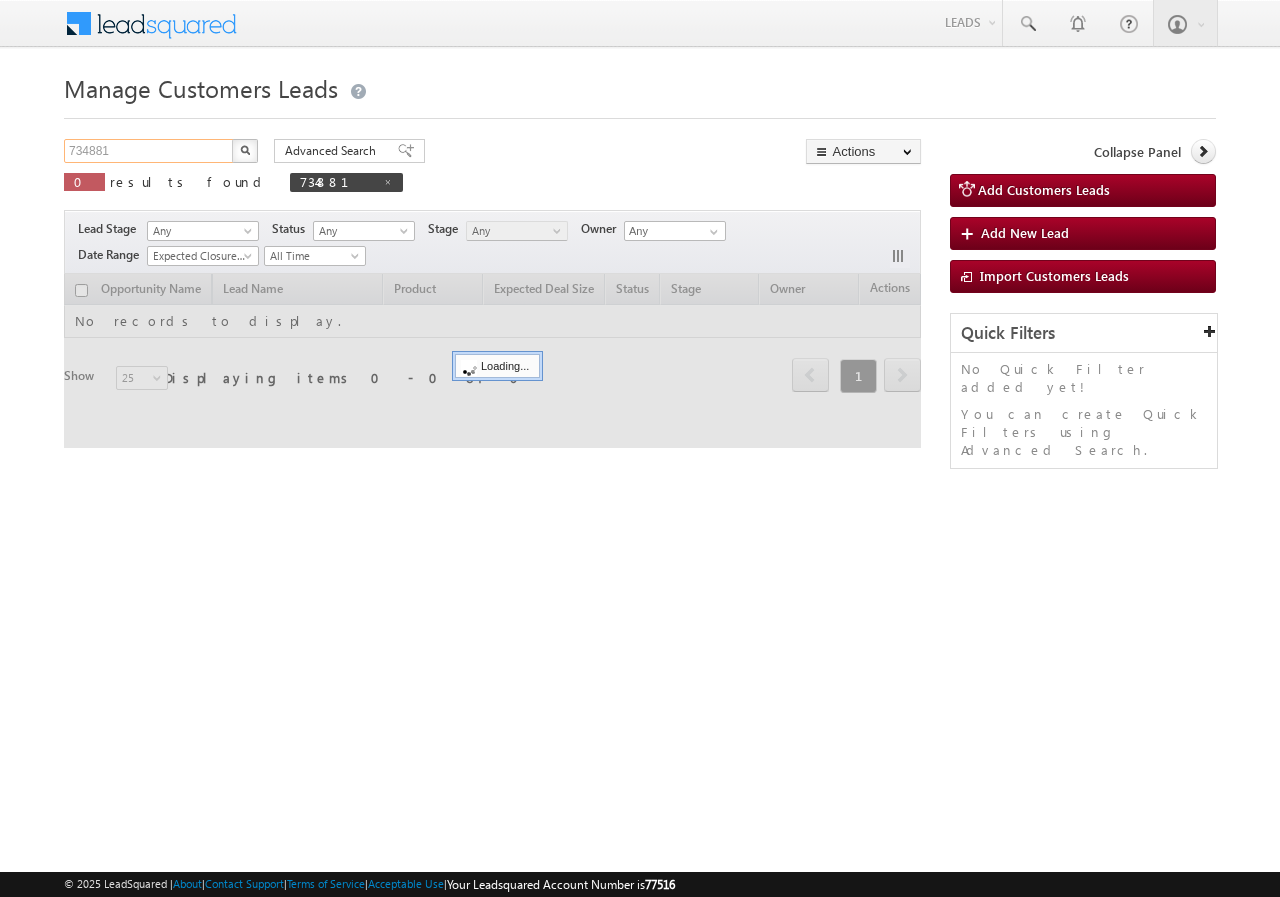 click on "734881" at bounding box center [149, 151] 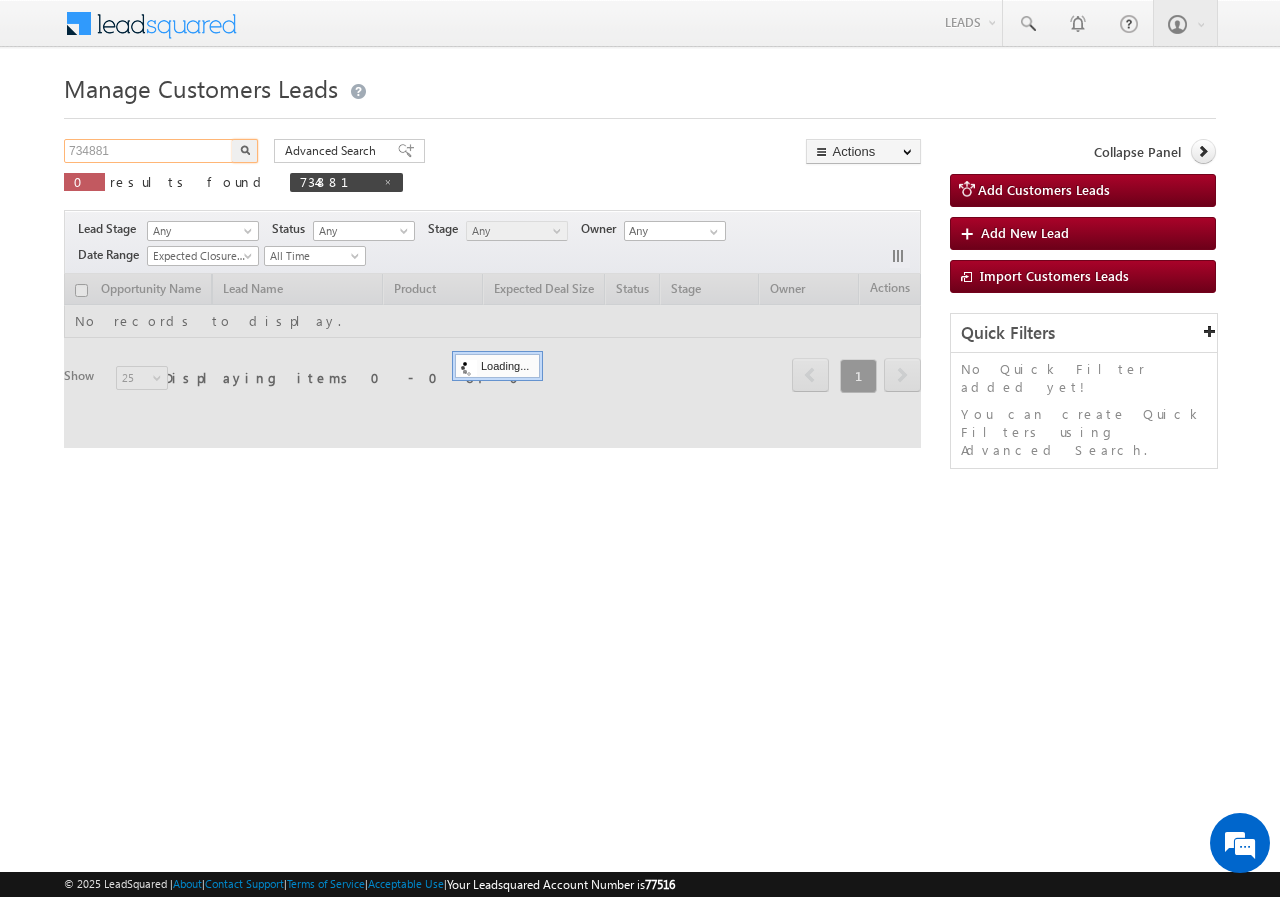 paste on "43537" 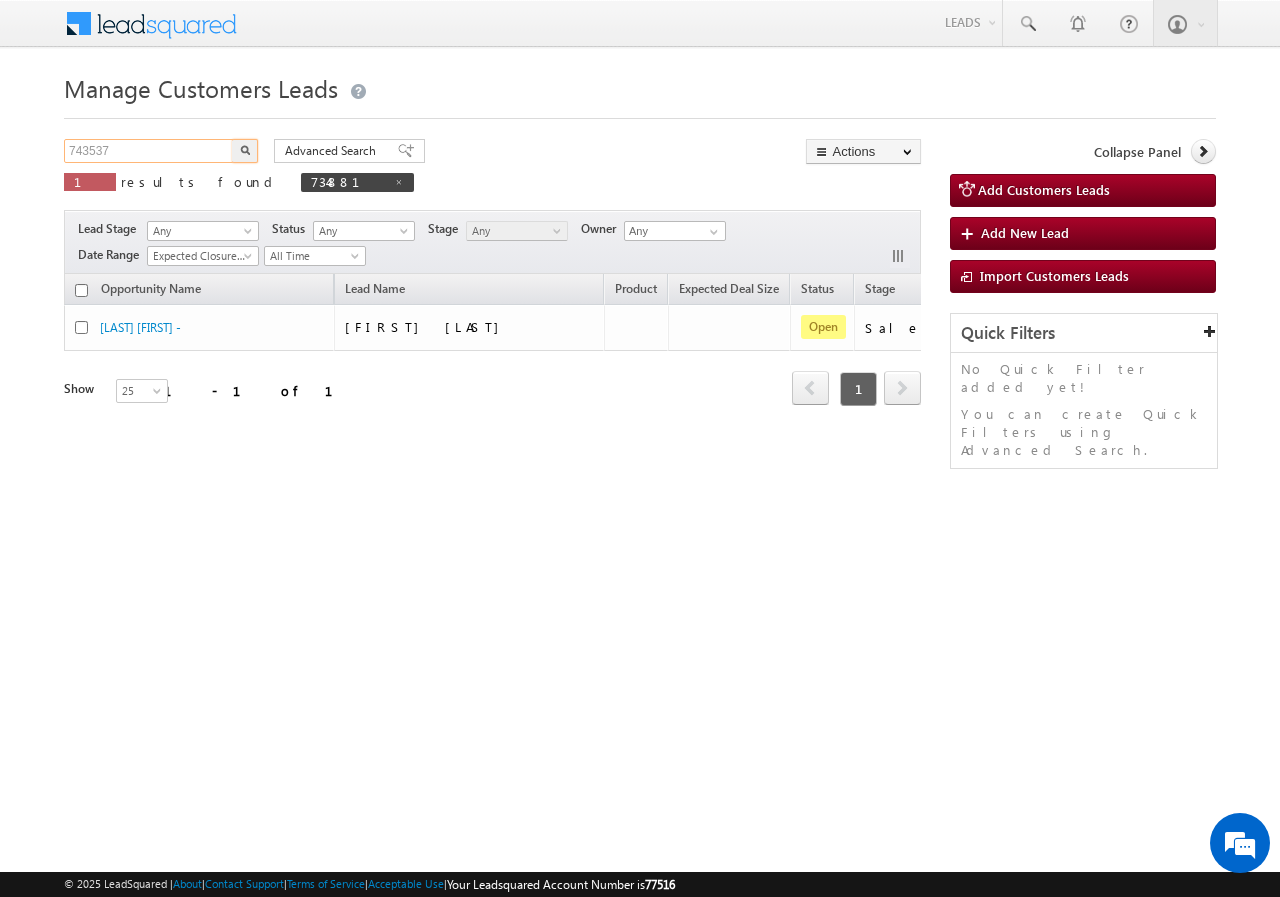 type on "743537" 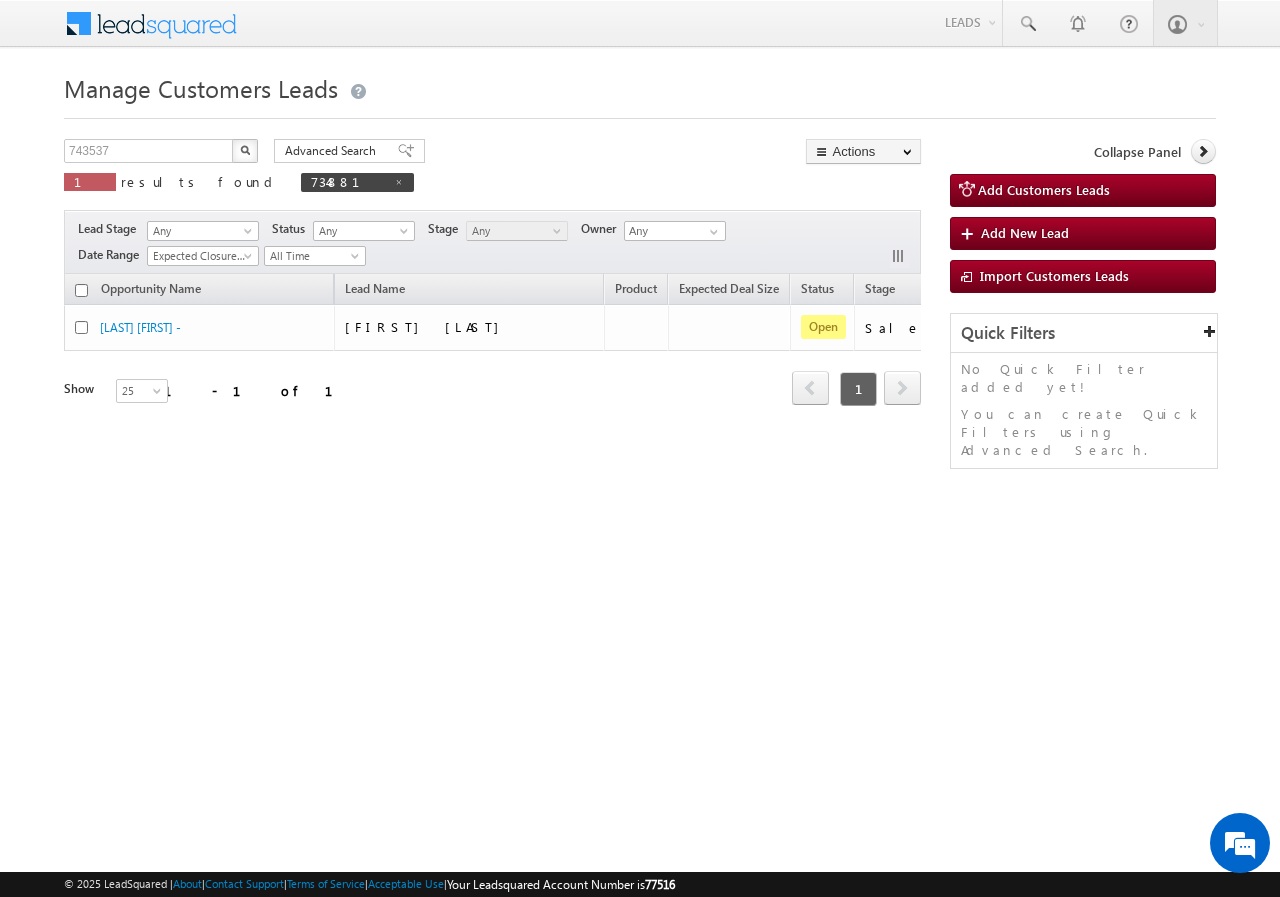 click at bounding box center (245, 150) 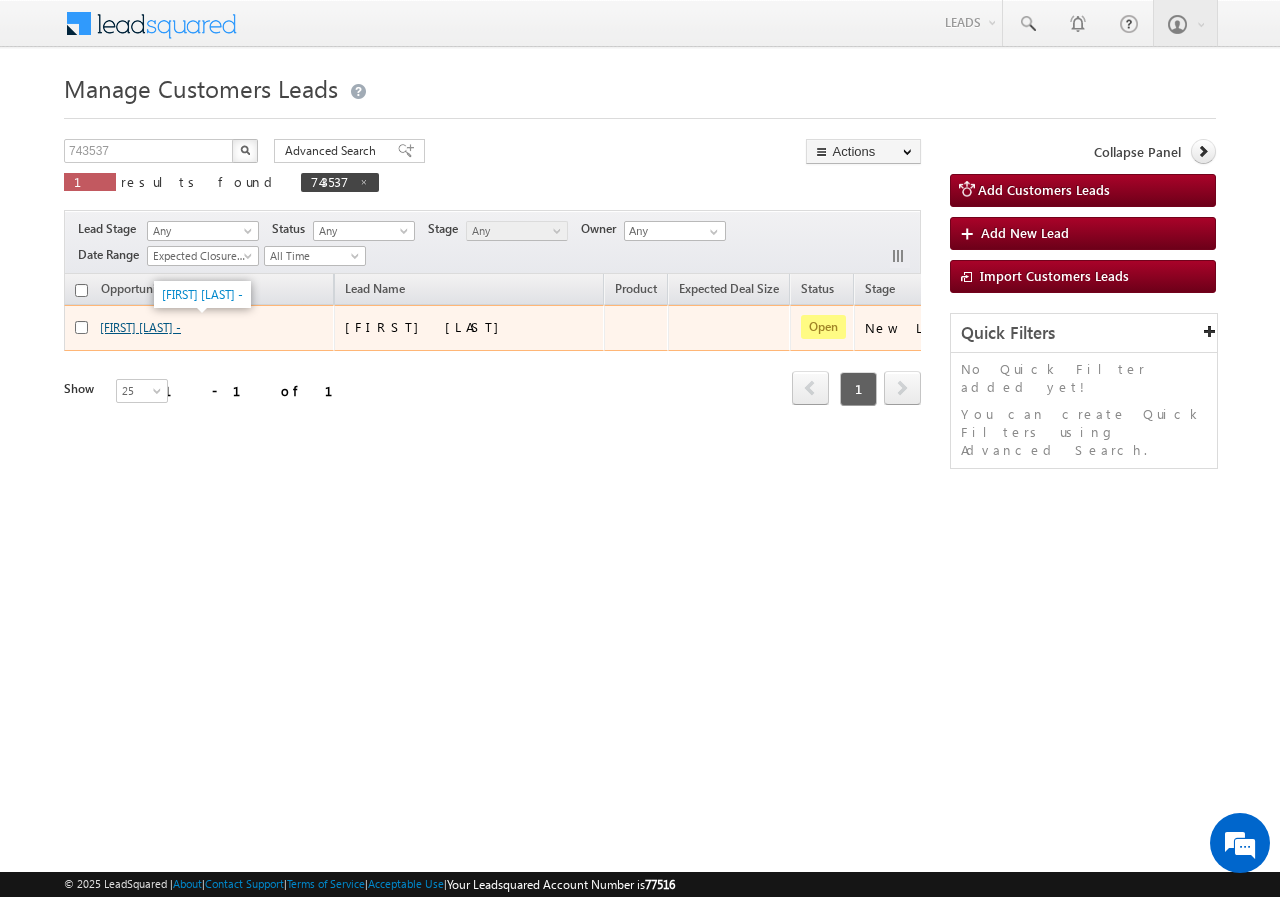 click on "[FIRST] [LAST]  -" at bounding box center (140, 327) 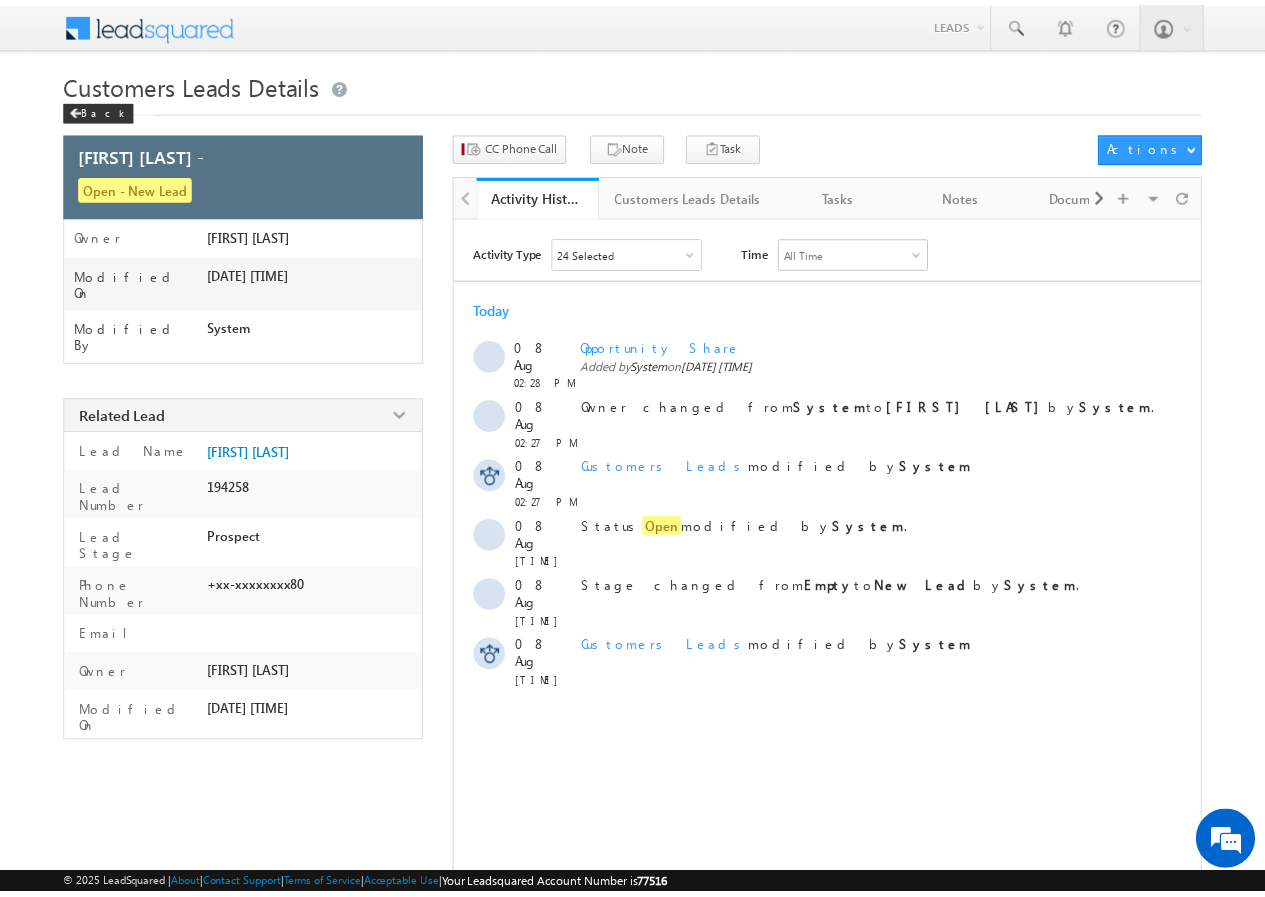 scroll, scrollTop: 0, scrollLeft: 0, axis: both 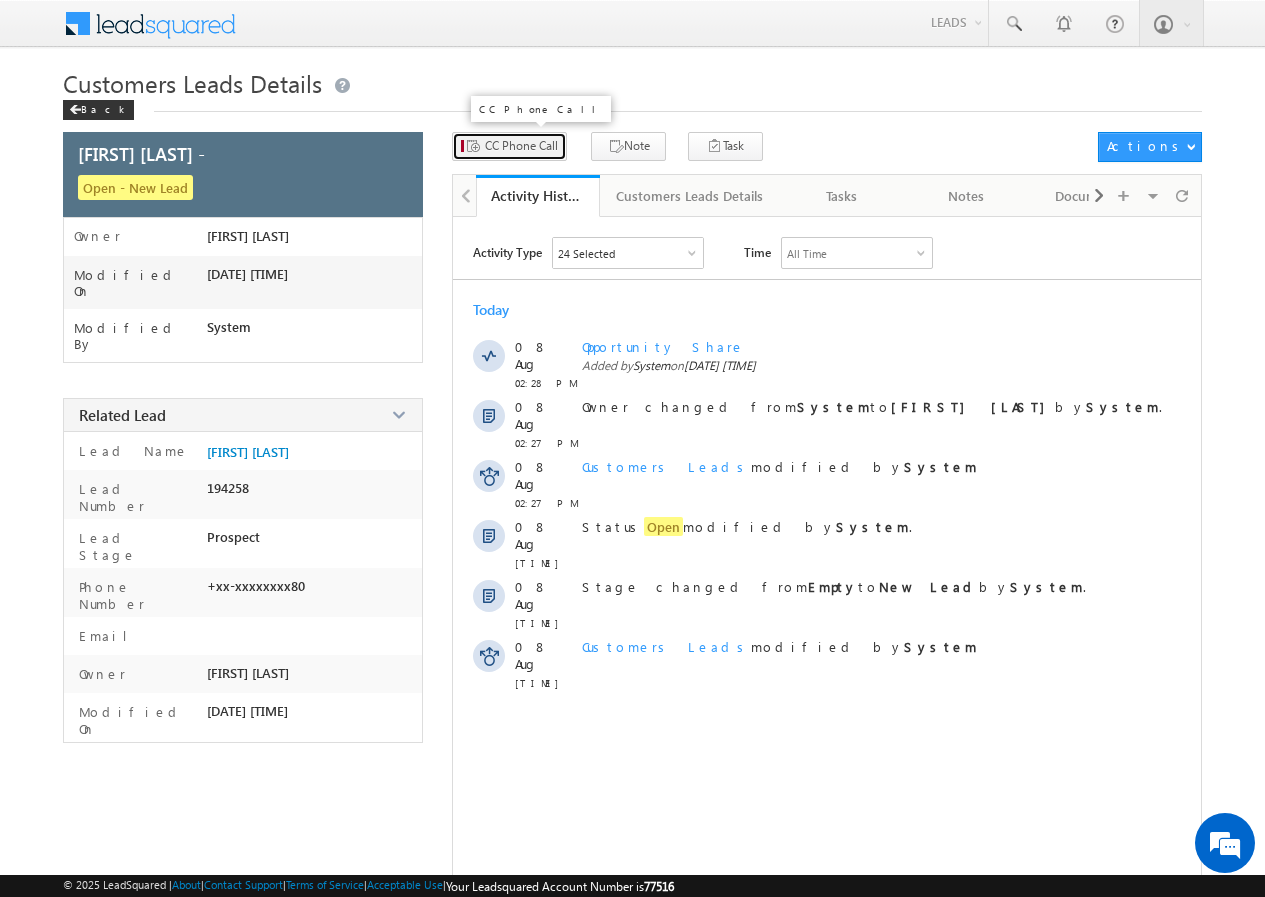 click on "CC Phone Call" at bounding box center [521, 146] 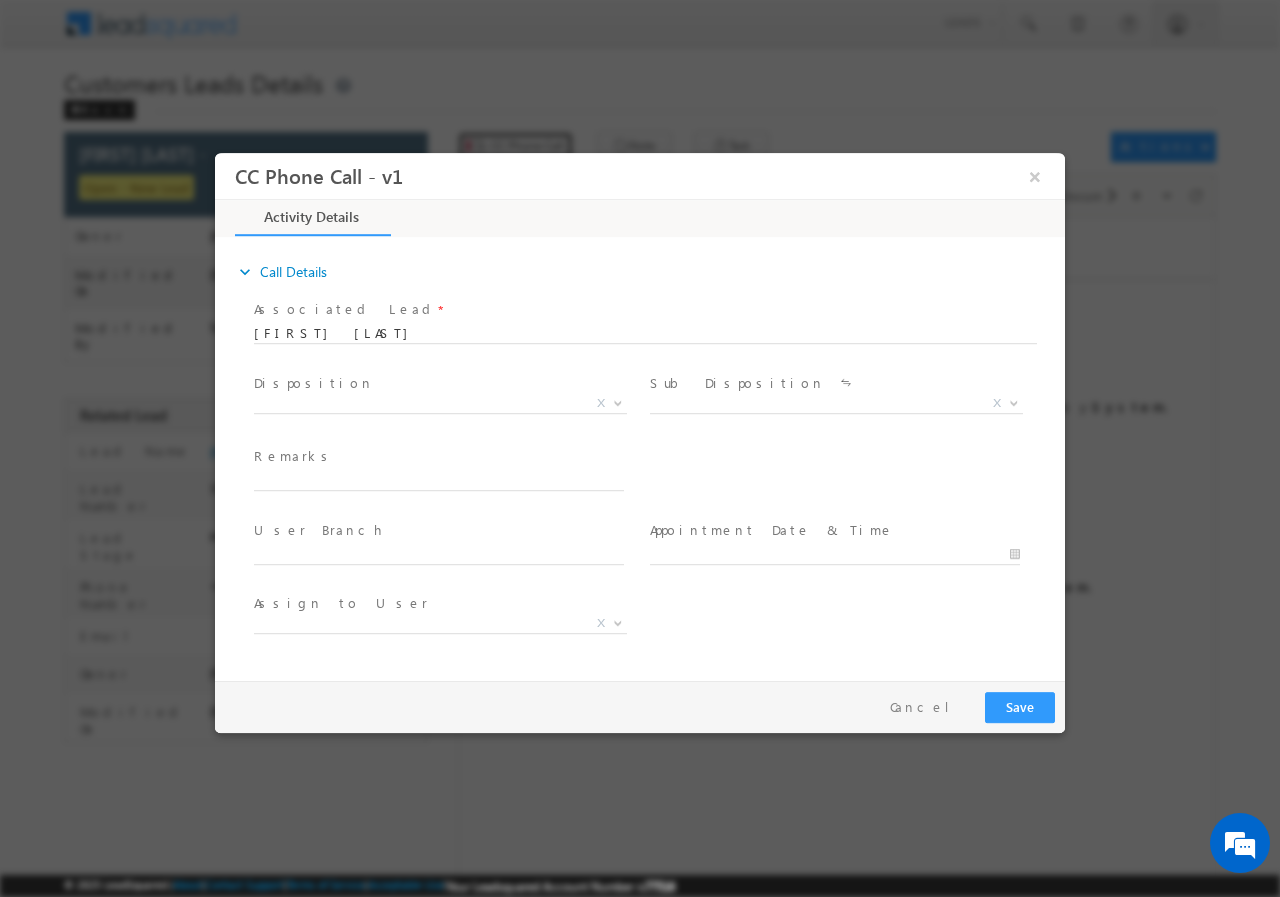 scroll, scrollTop: 0, scrollLeft: 0, axis: both 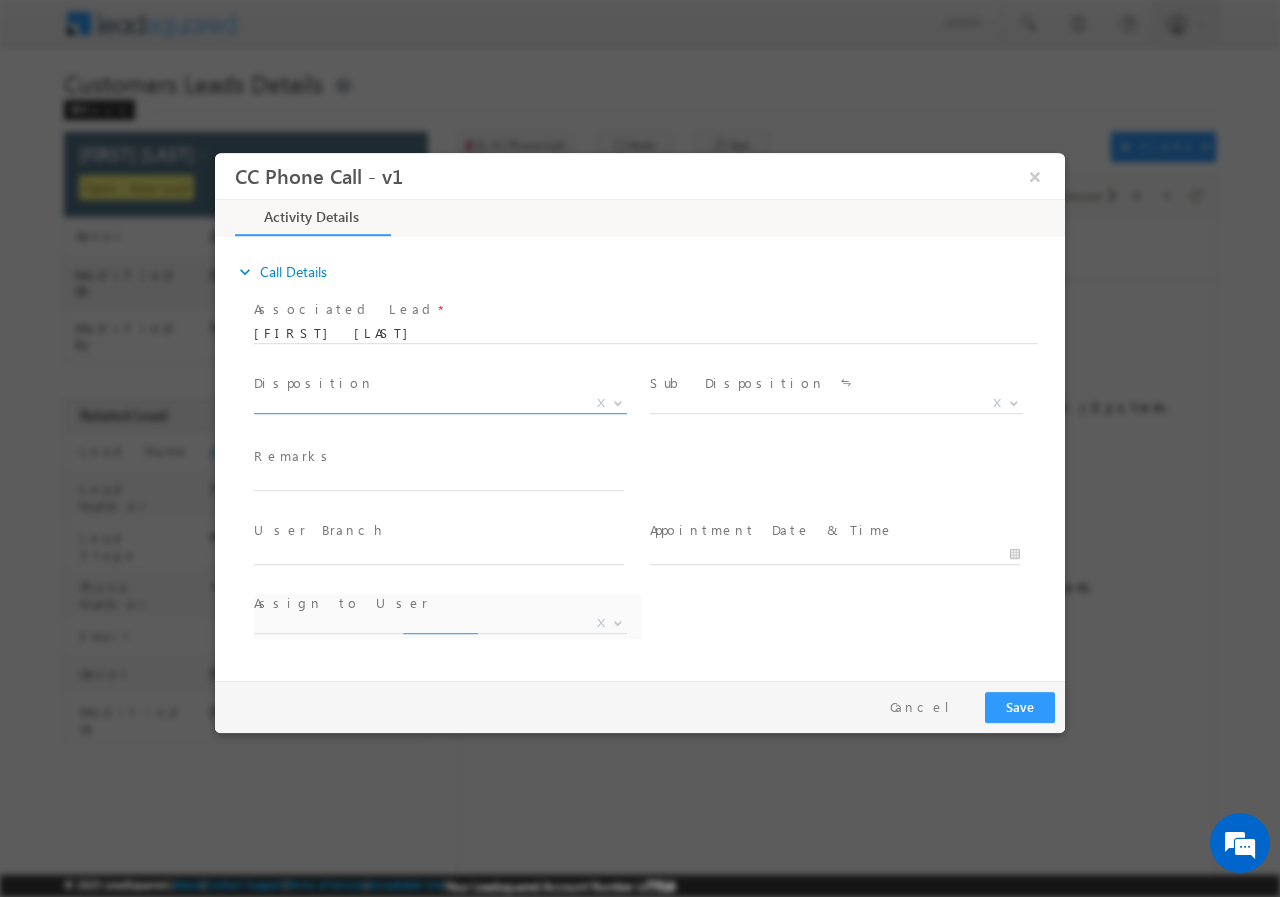 click on "X" at bounding box center (440, 403) 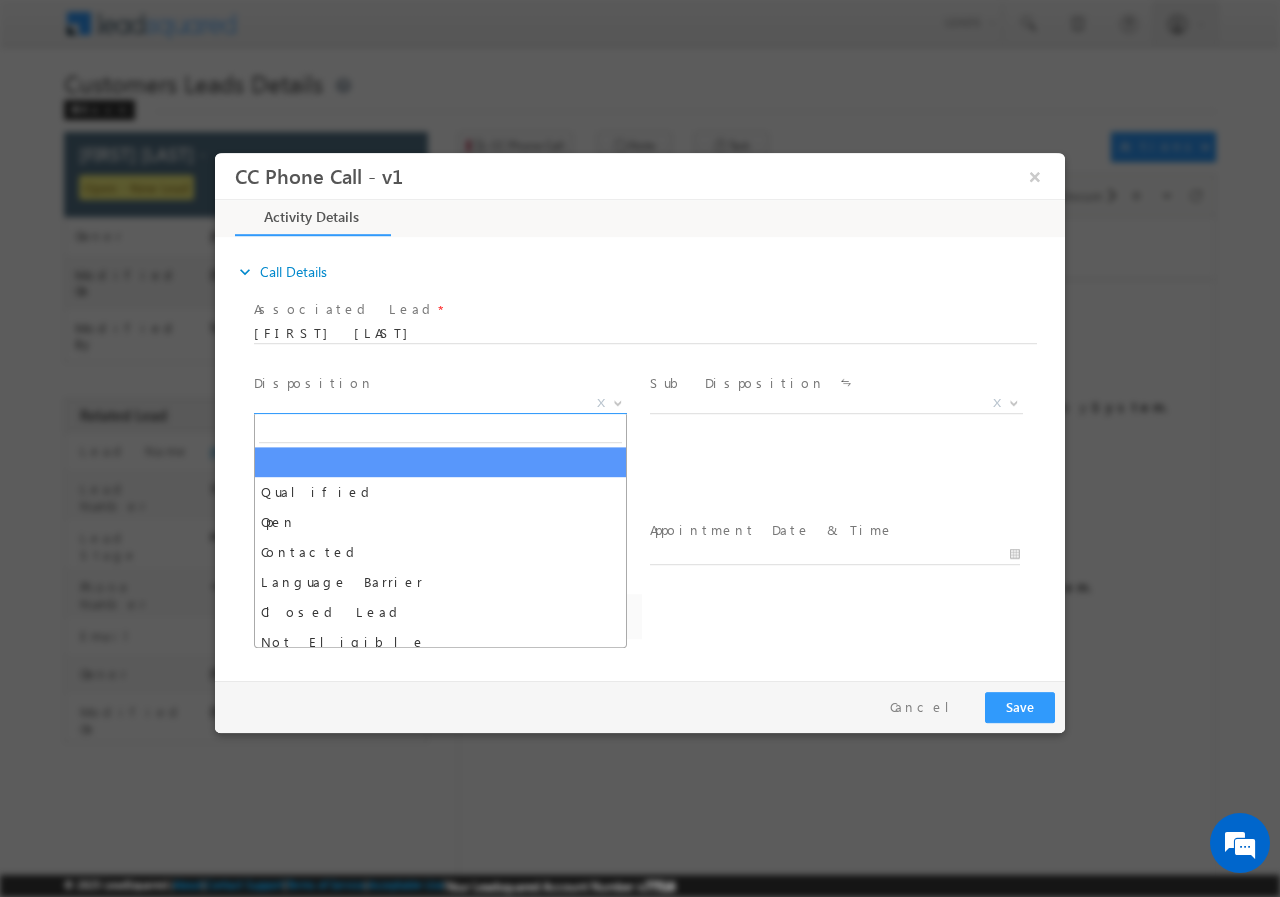 select on "[EMAIL]" 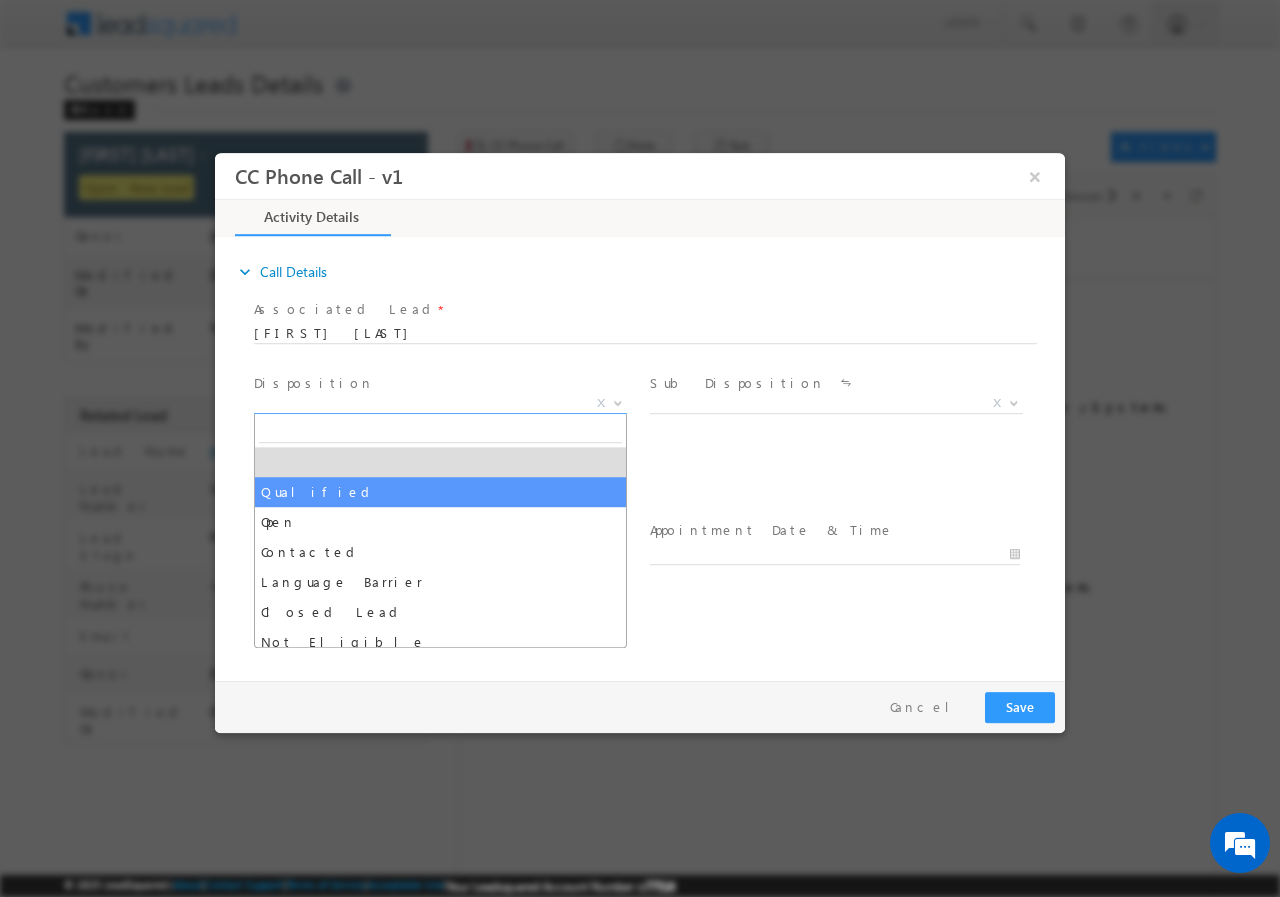 select on "Qualified" 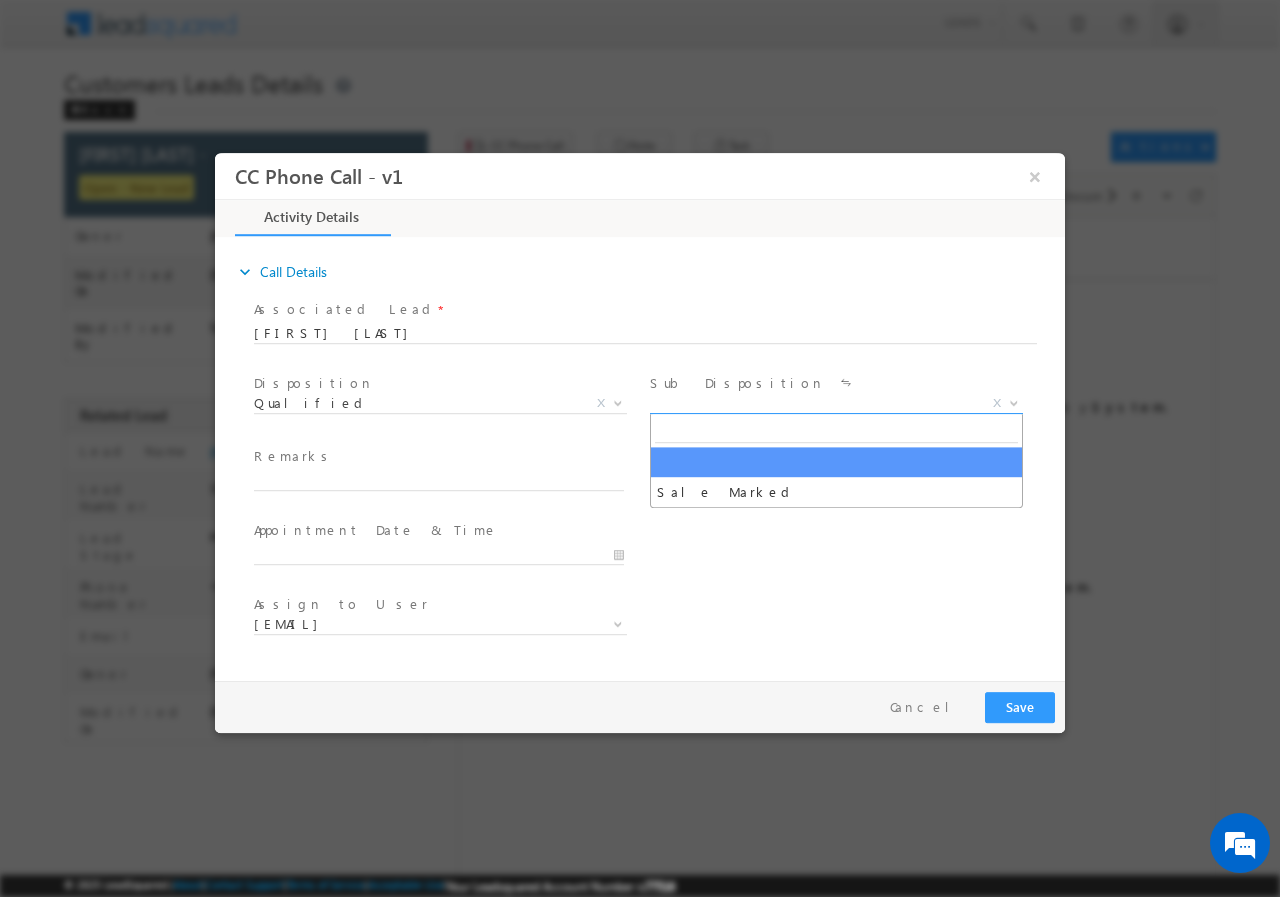 click on "X" at bounding box center [836, 403] 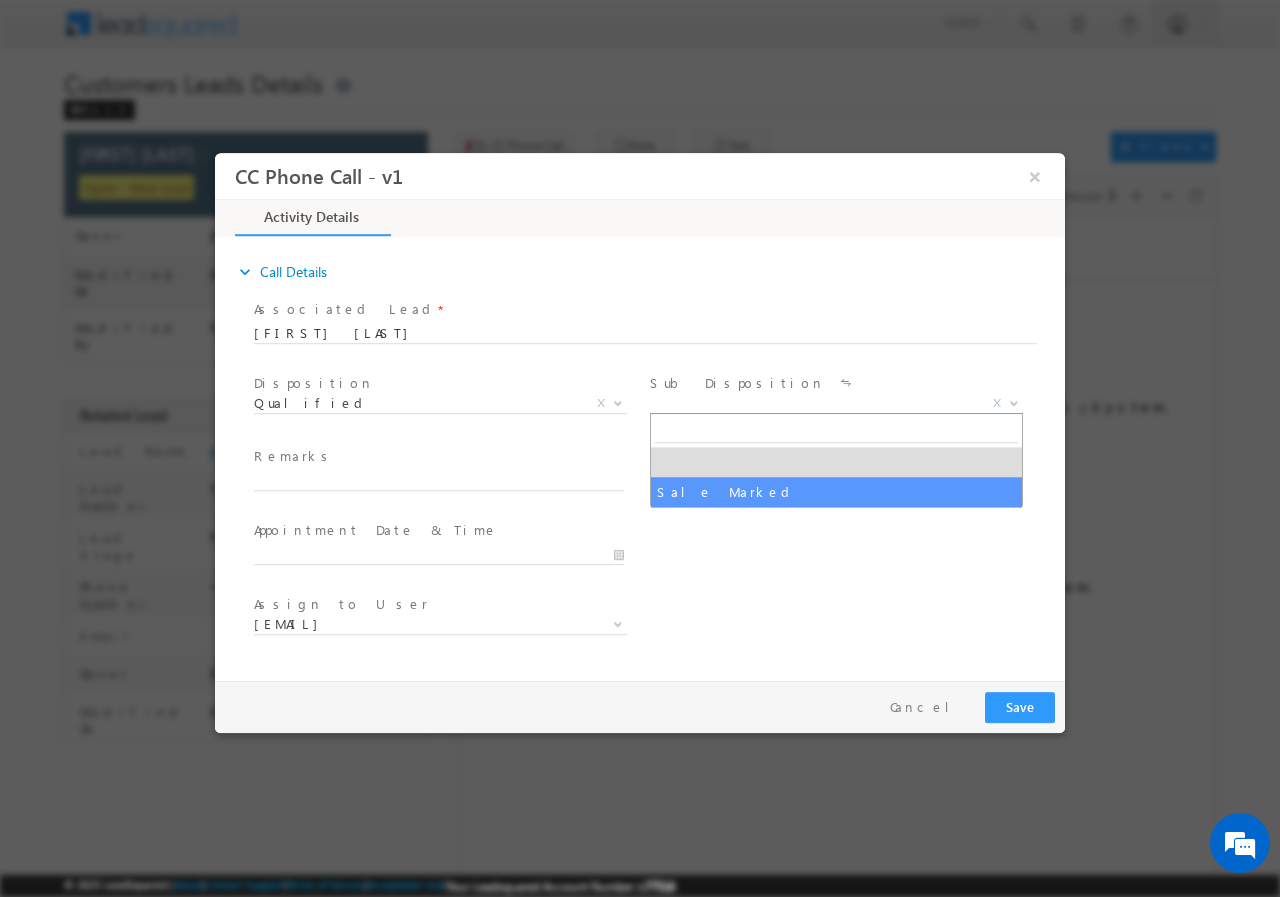 select on "Sale Marked" 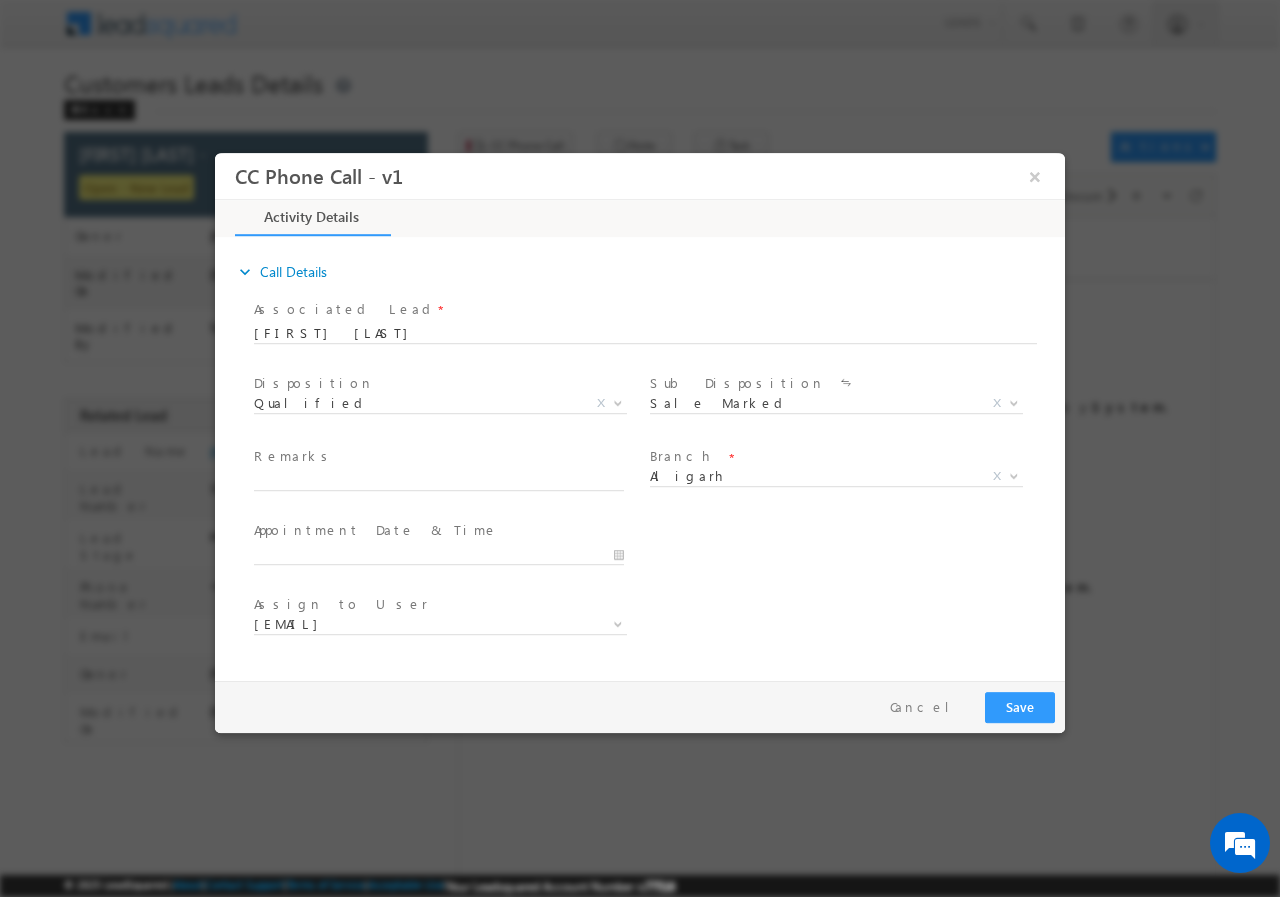 click at bounding box center (448, 481) 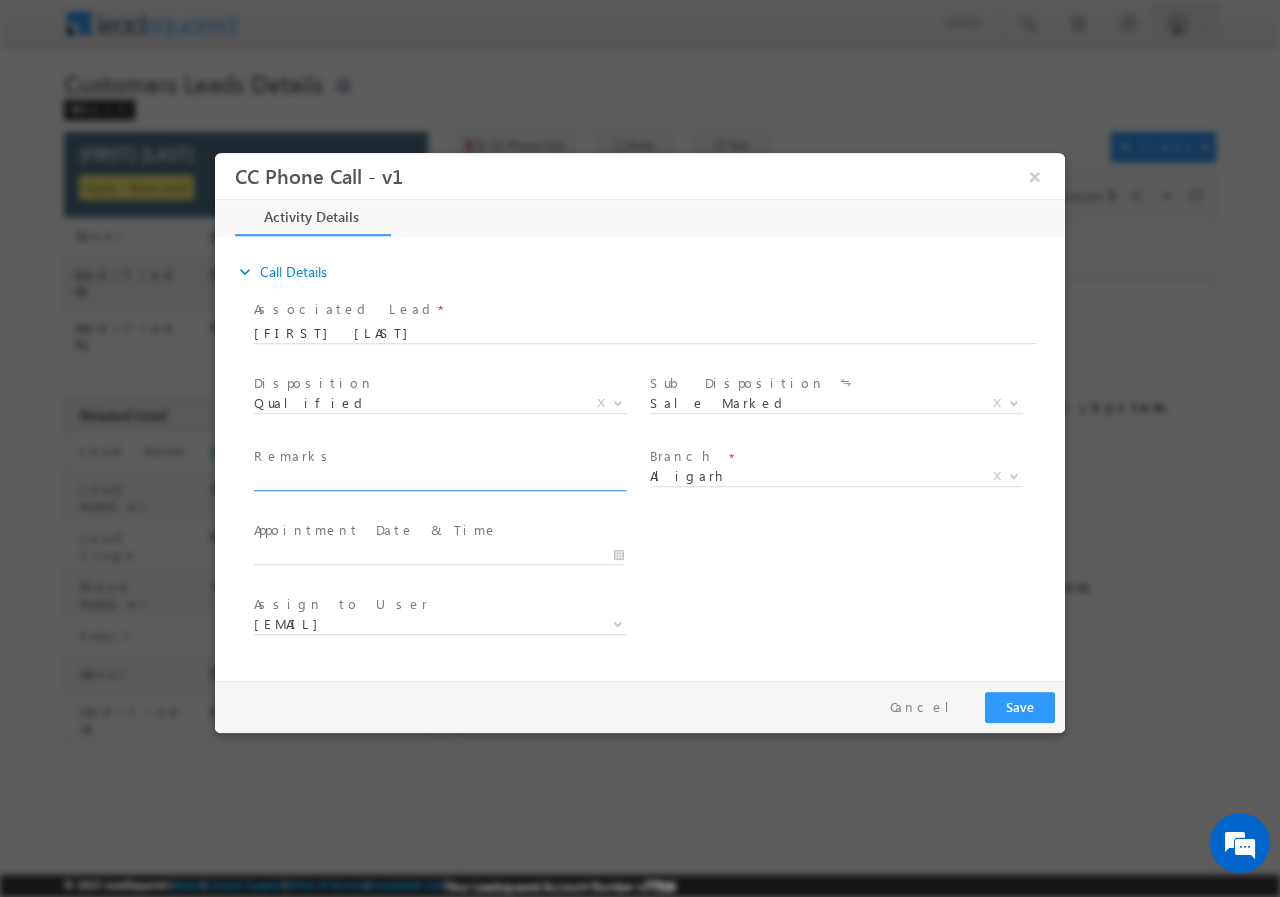 click at bounding box center (439, 480) 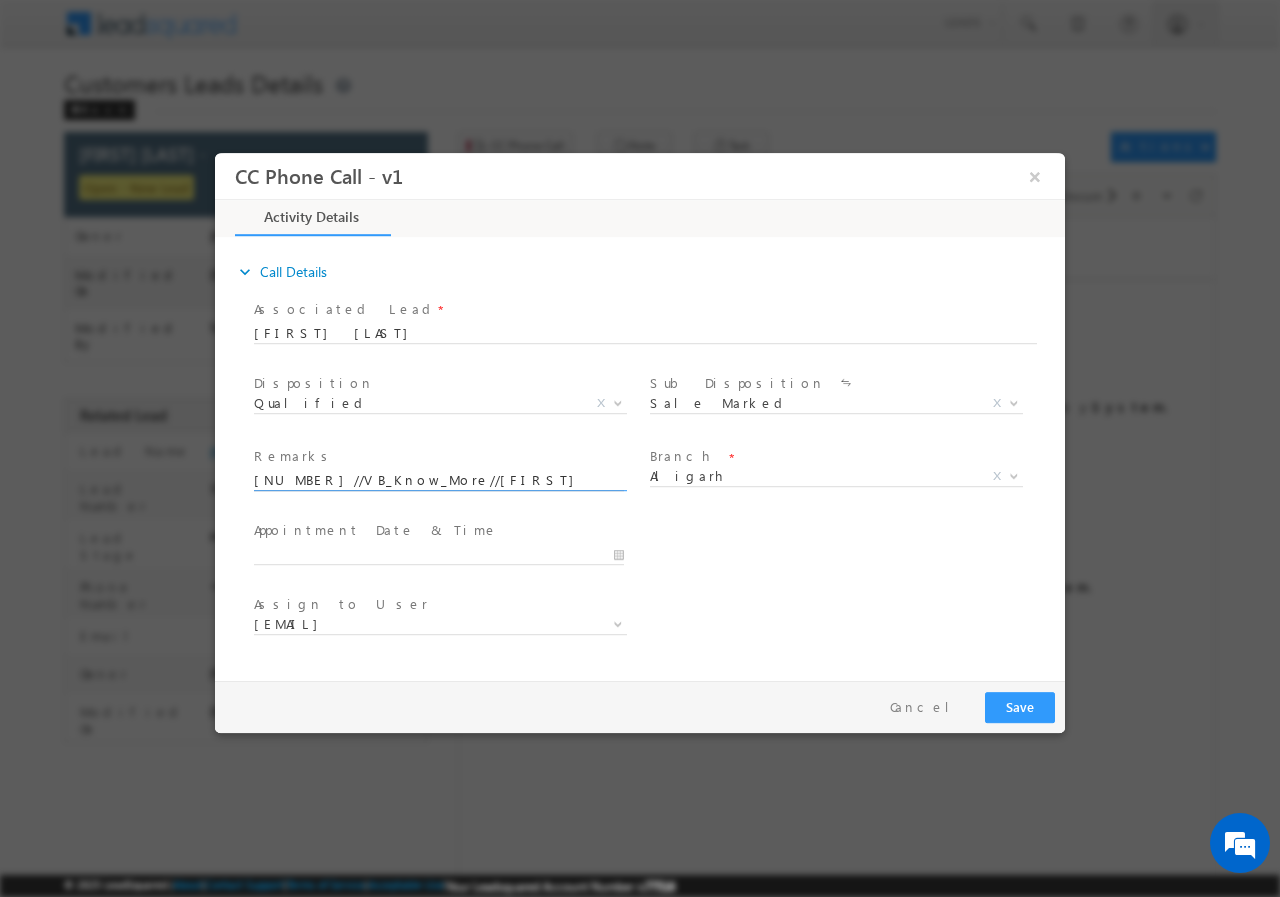 scroll, scrollTop: 0, scrollLeft: 674, axis: horizontal 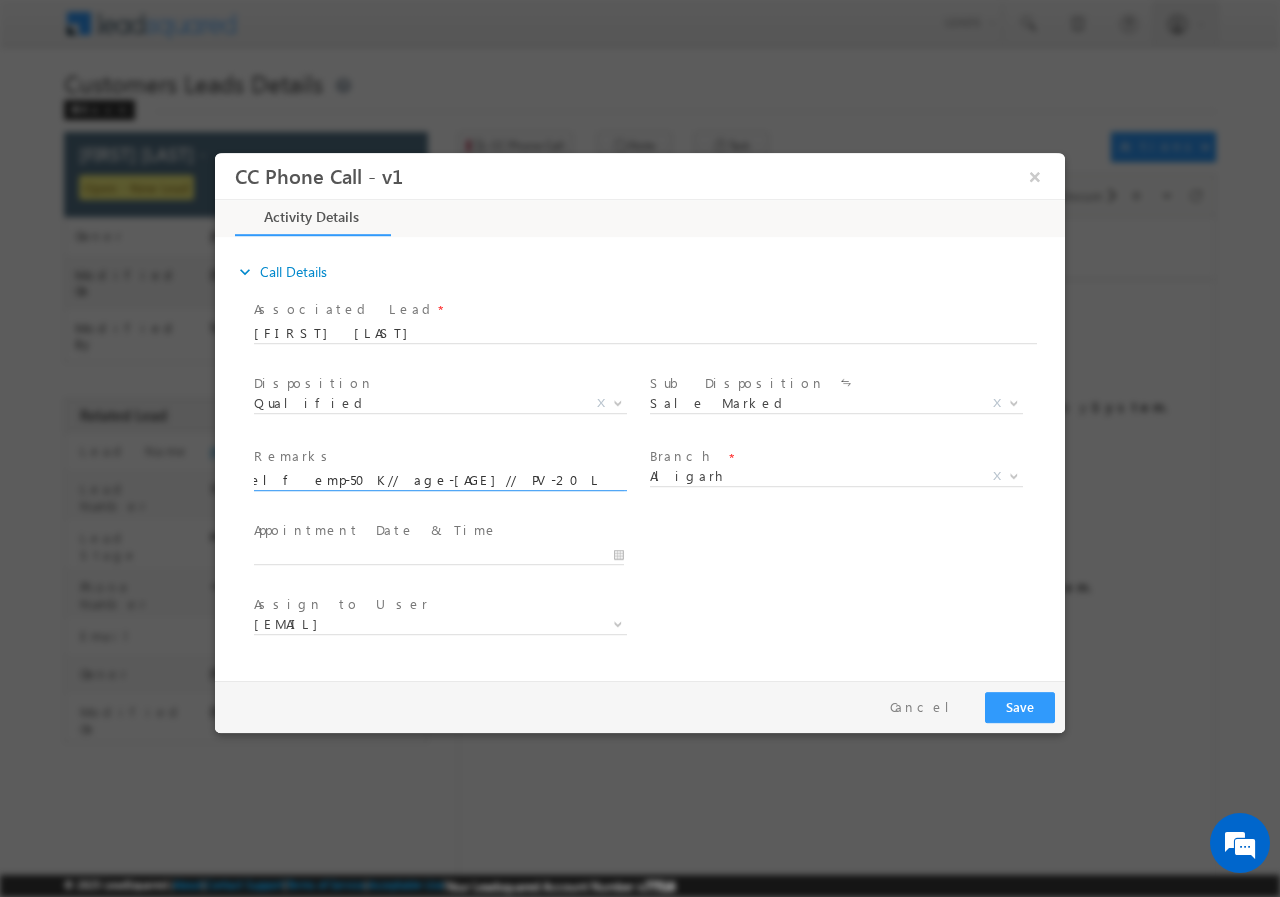 type on "[NUMBER]//VB_Know_More//[FIRST] [LAST]//[PHONE]//LAP//loan req-5L//self emp-50K// age-[AGE]// PV-20L// Cibil-[NUMBER]//[POSTAL_CODE]-[CITY]// CX is ready to meet RM tomorrow 12 pm" 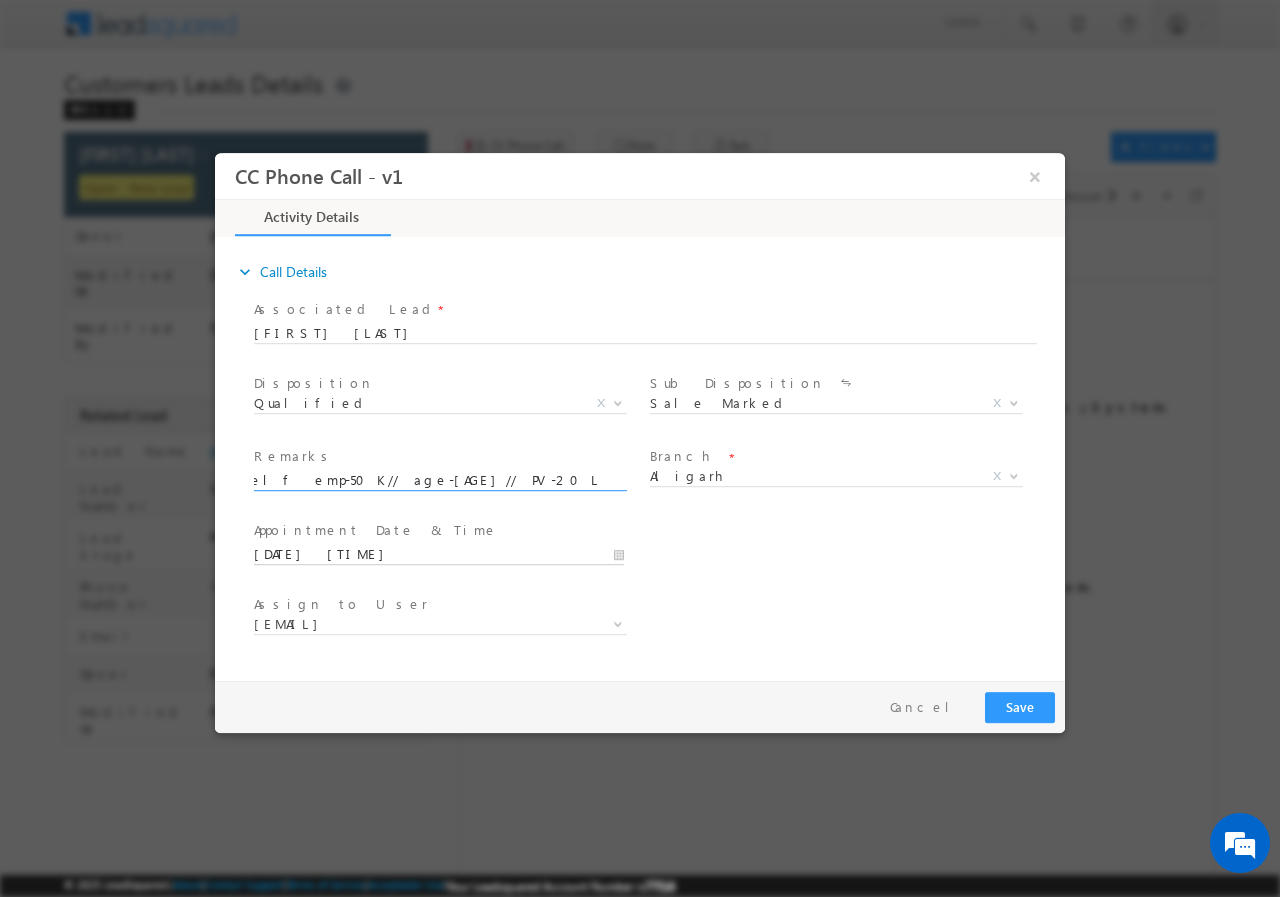 click on "[DATE] [TIME]" at bounding box center [439, 554] 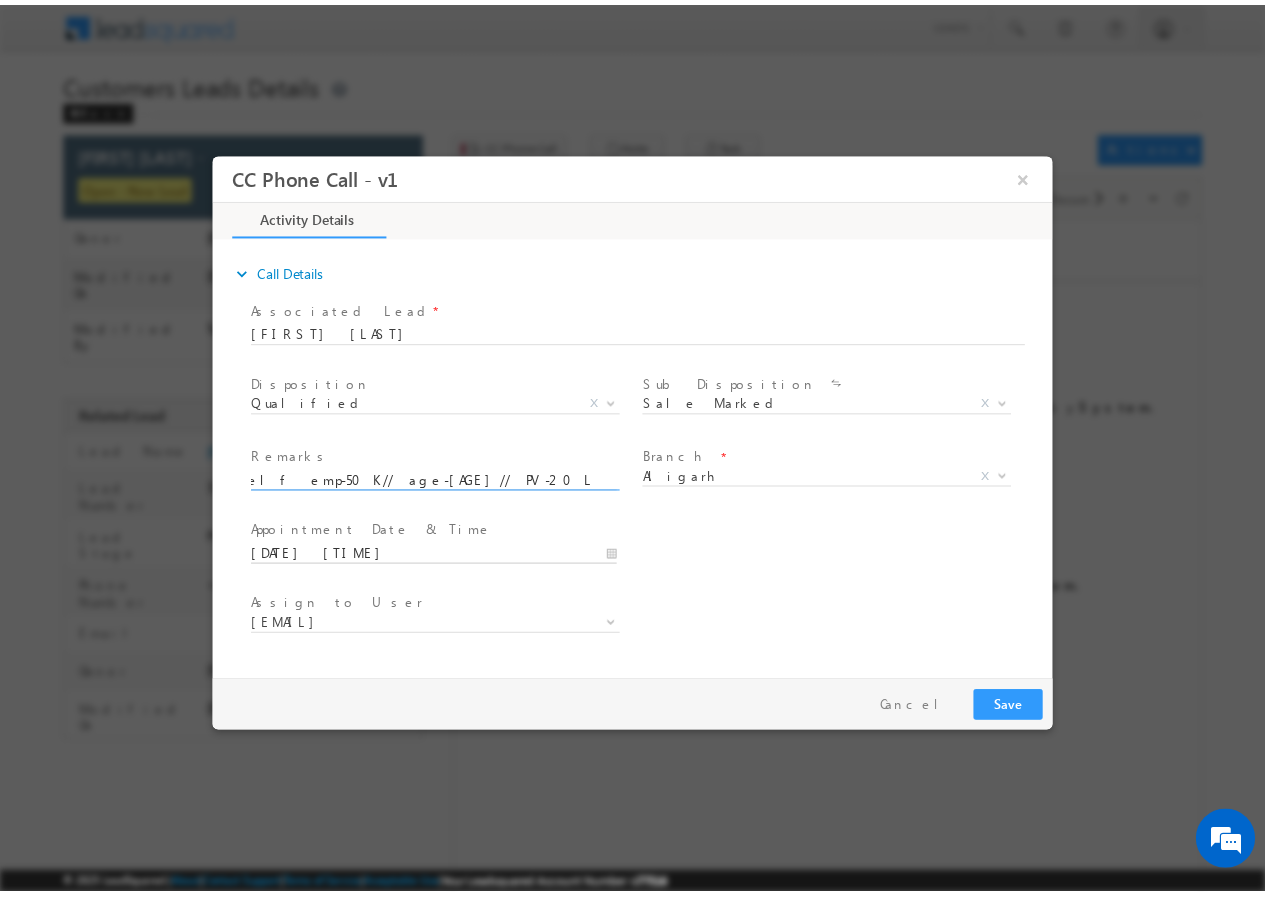 scroll, scrollTop: 0, scrollLeft: 0, axis: both 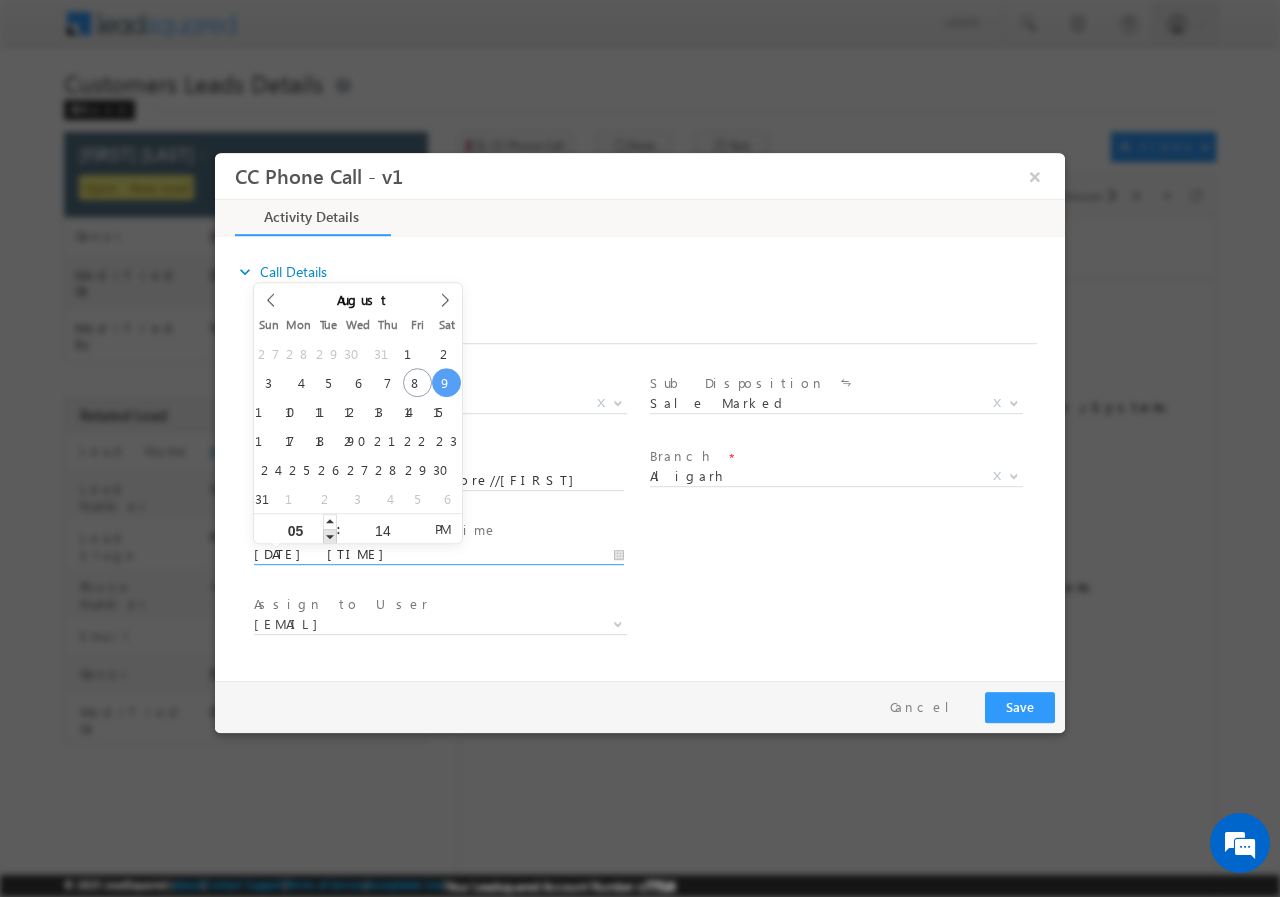 type on "[DATE] [TIME]" 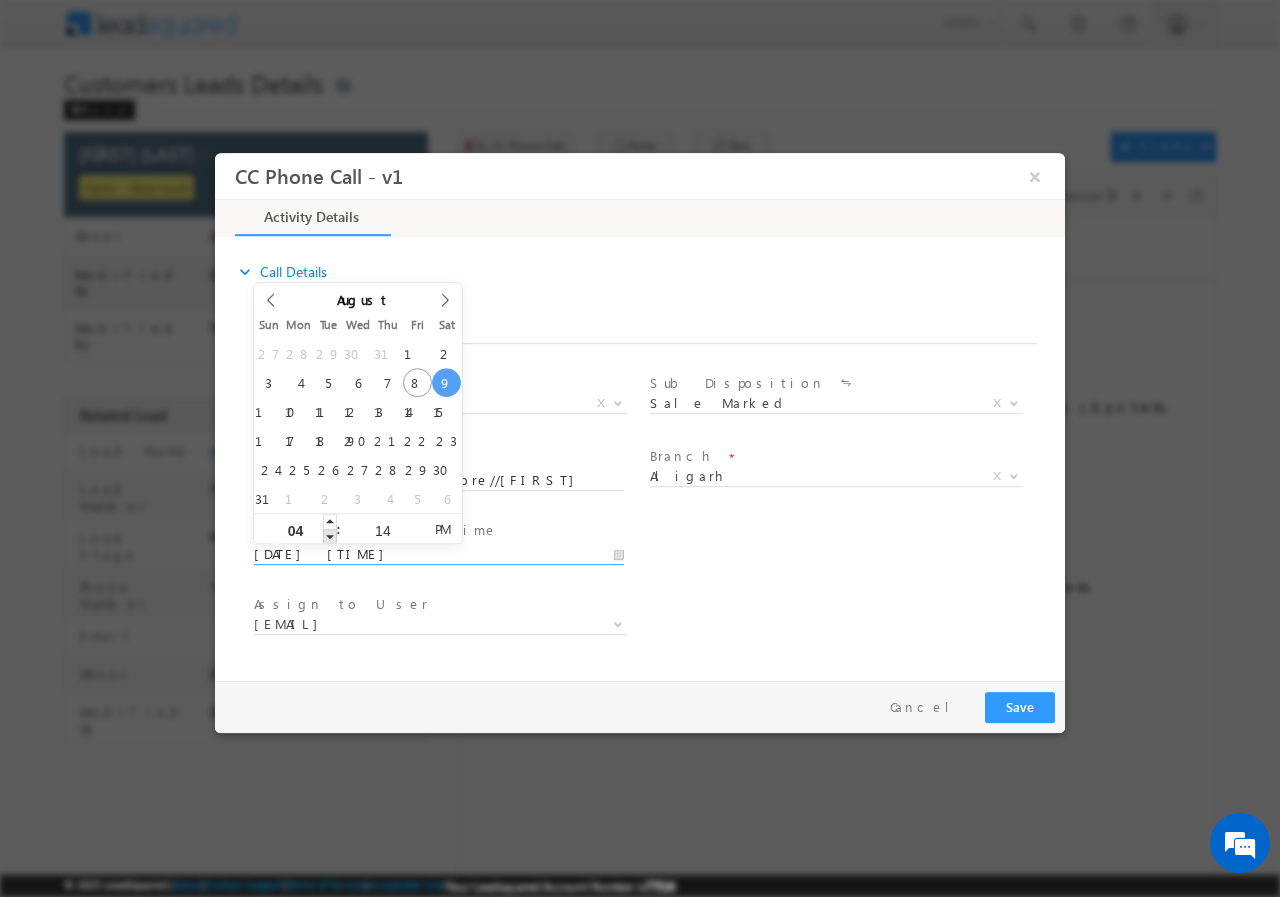 click at bounding box center (330, 535) 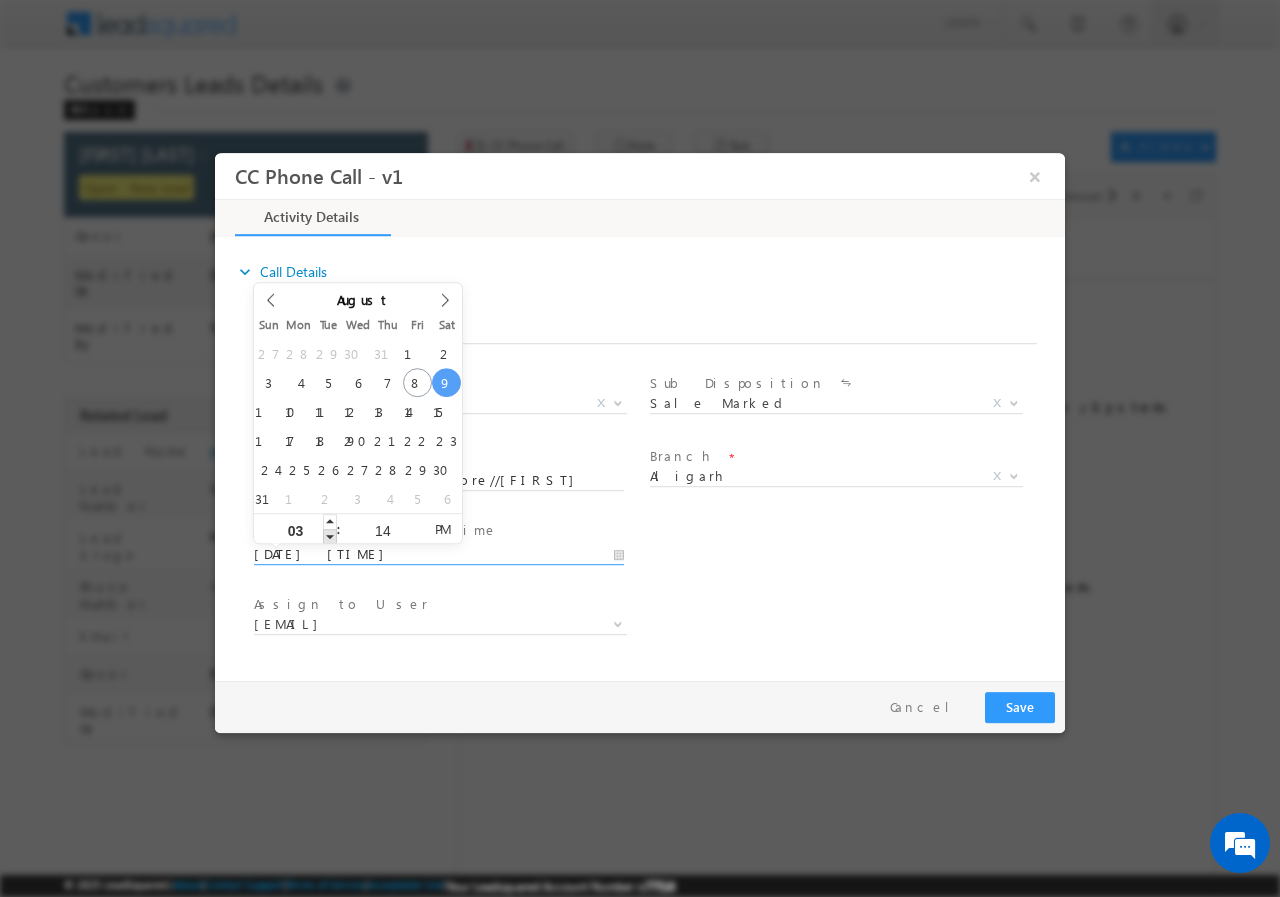 click at bounding box center [330, 535] 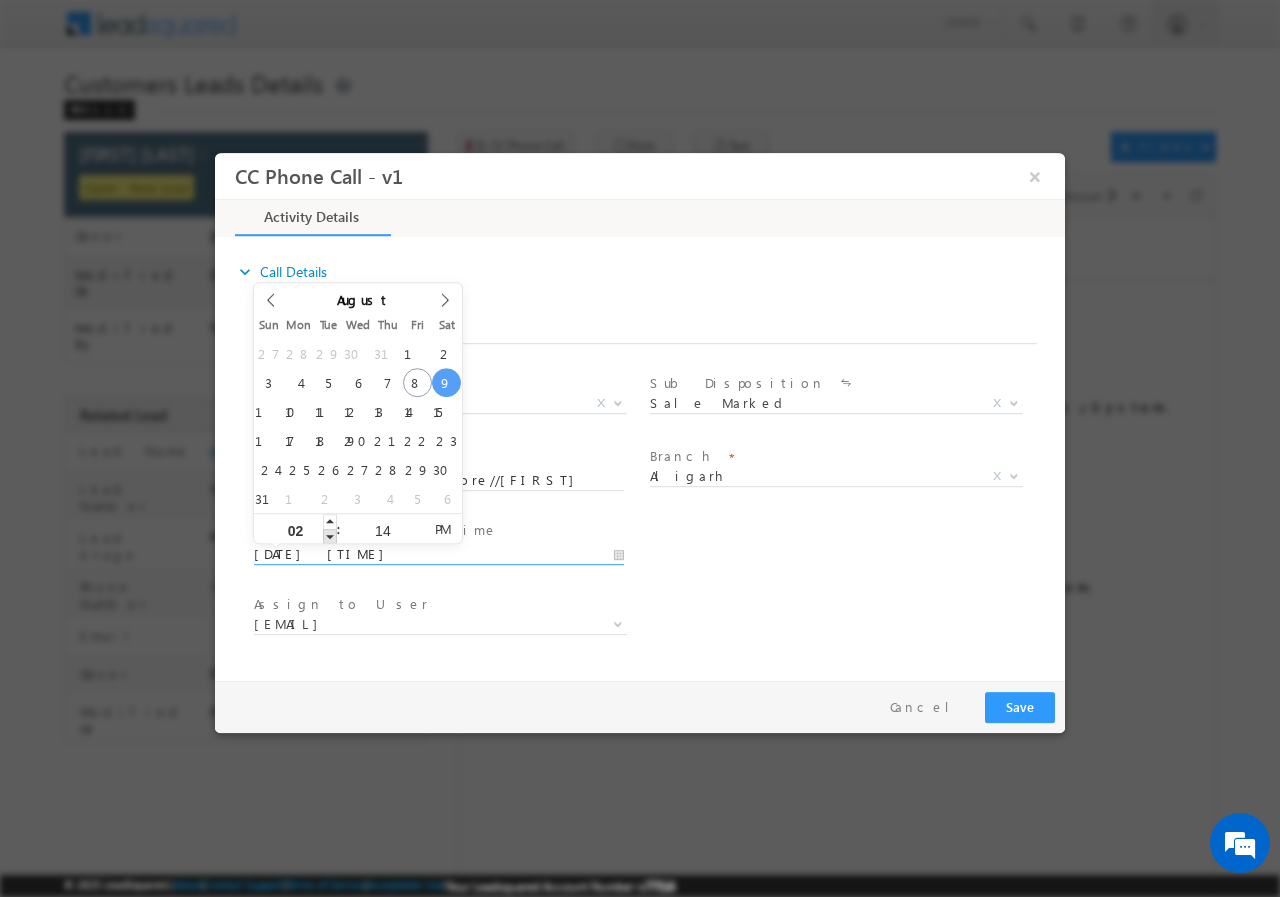 click at bounding box center [330, 535] 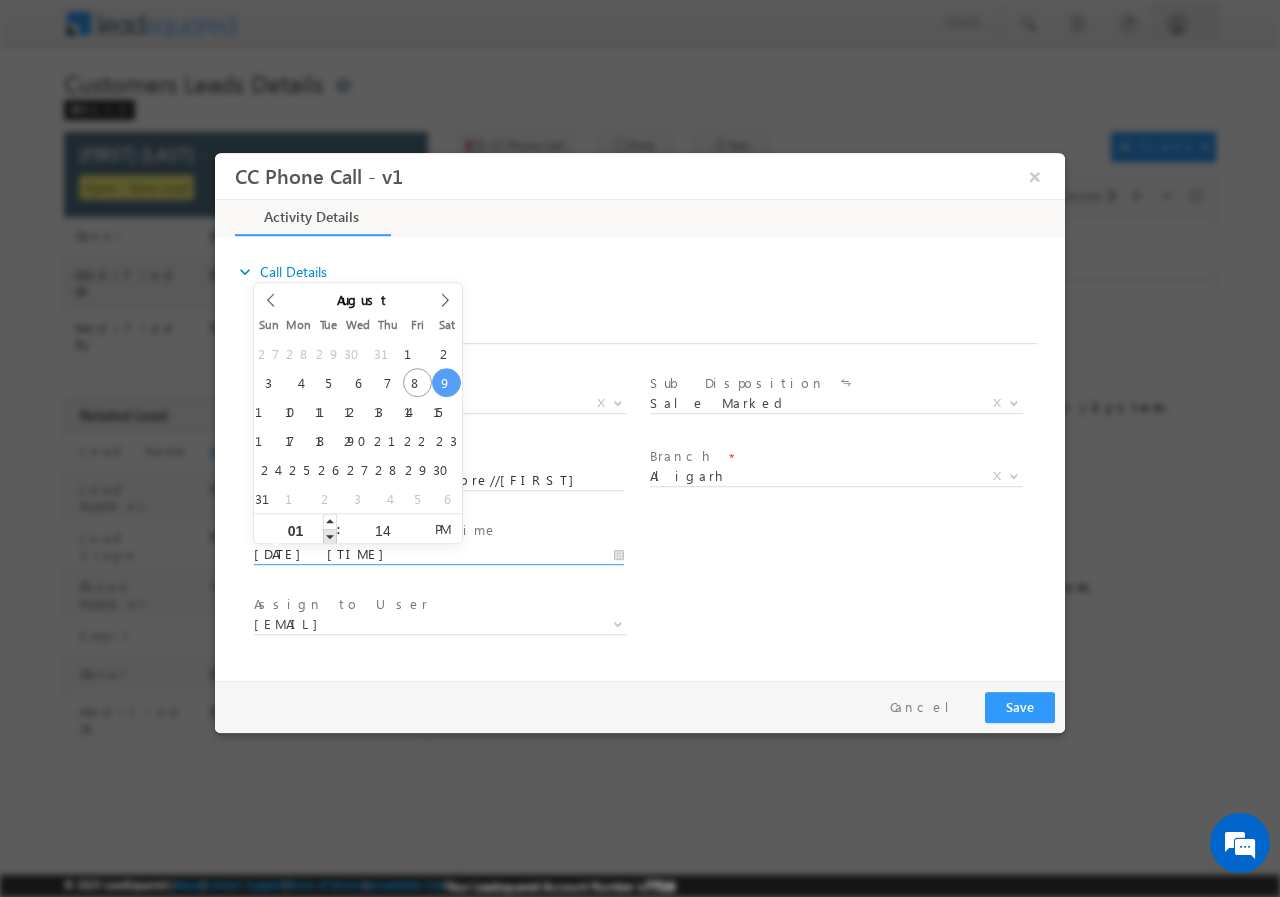 click at bounding box center (330, 535) 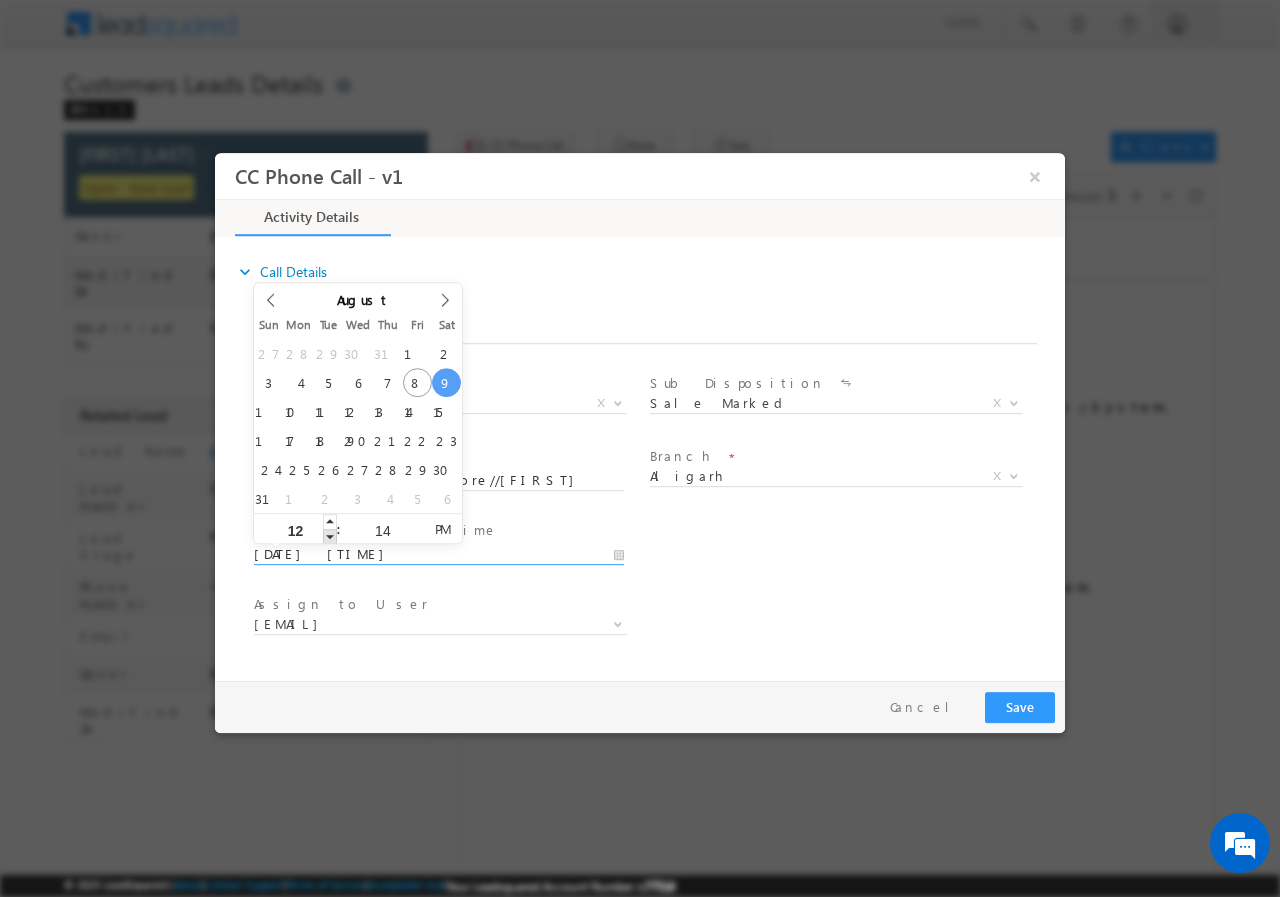 click at bounding box center [330, 535] 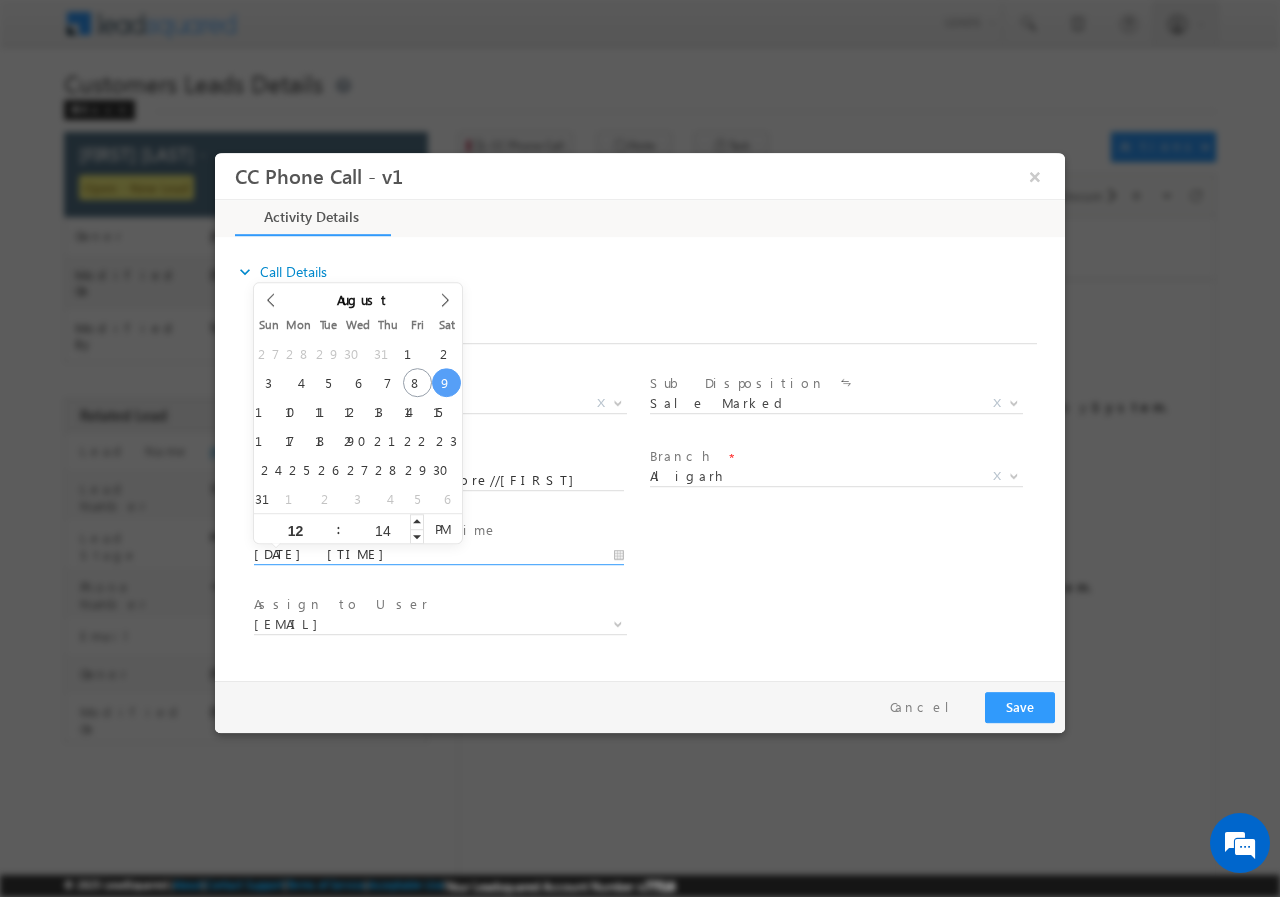 click on "14" at bounding box center [382, 529] 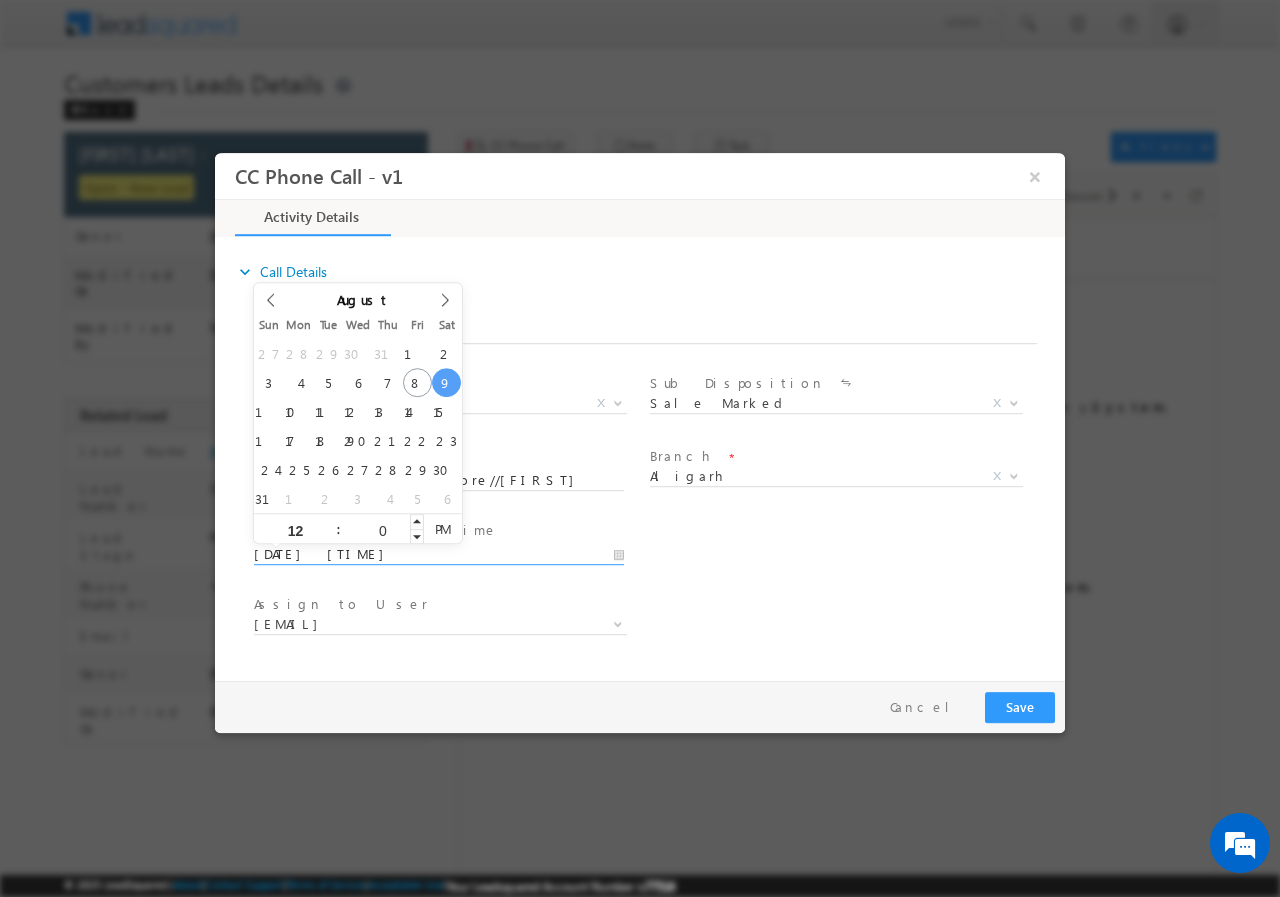 type on "00" 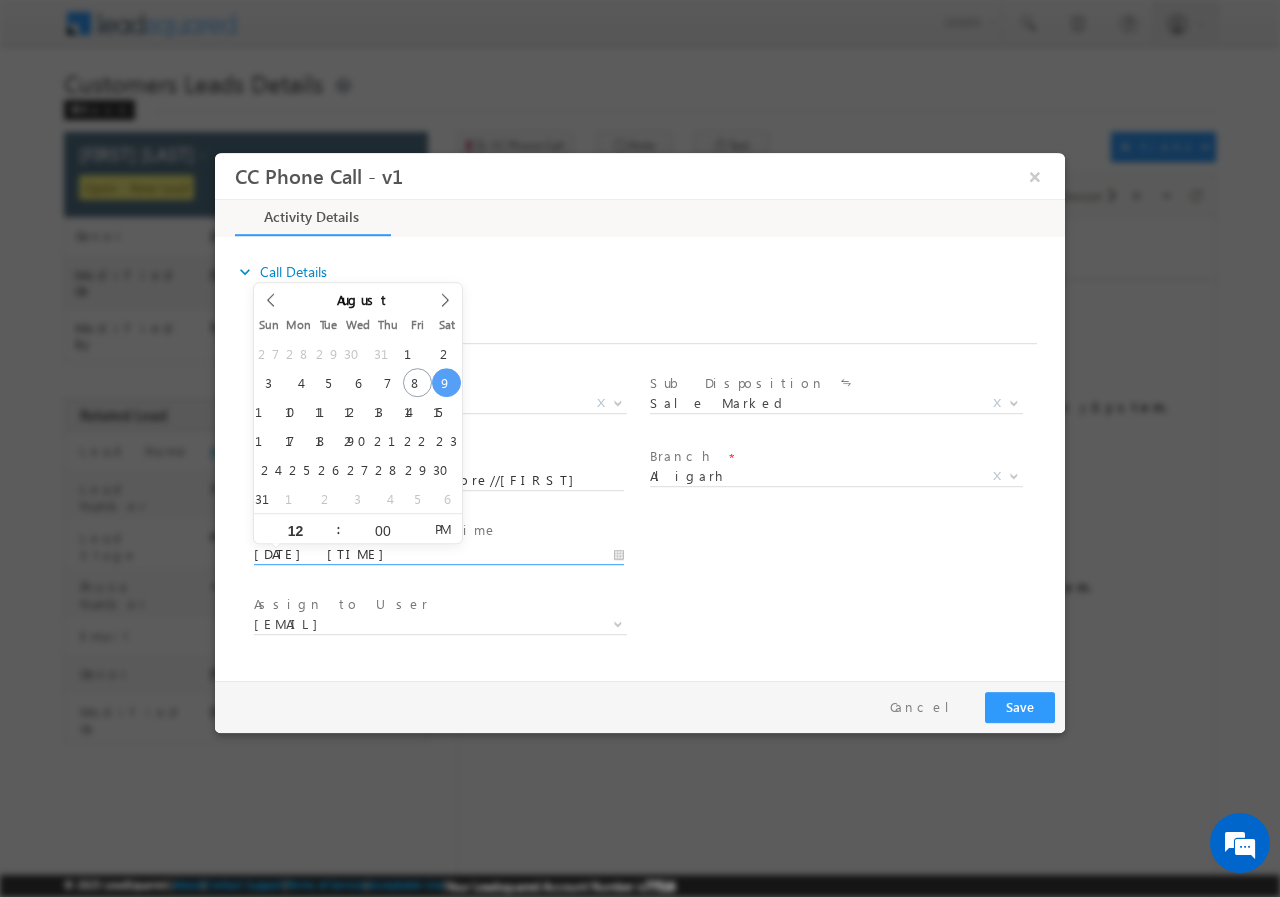 type on "[DATE] [TIME]" 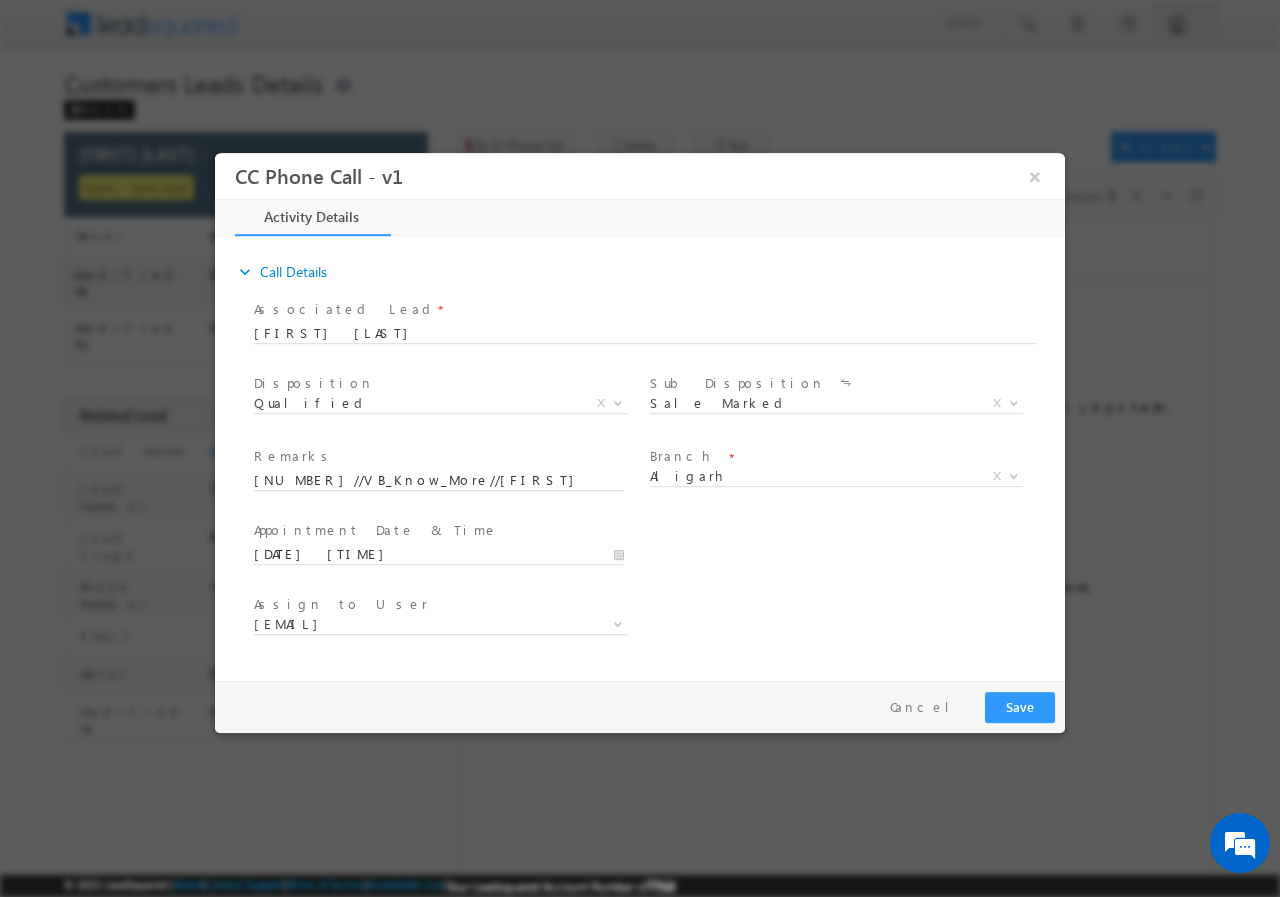 click on "Assign to User
*
[EMAIL] [EMAIL] [EMAIL] [EMAIL] [EMAIL] [EMAIL] [EMAIL]" at bounding box center [657, 626] 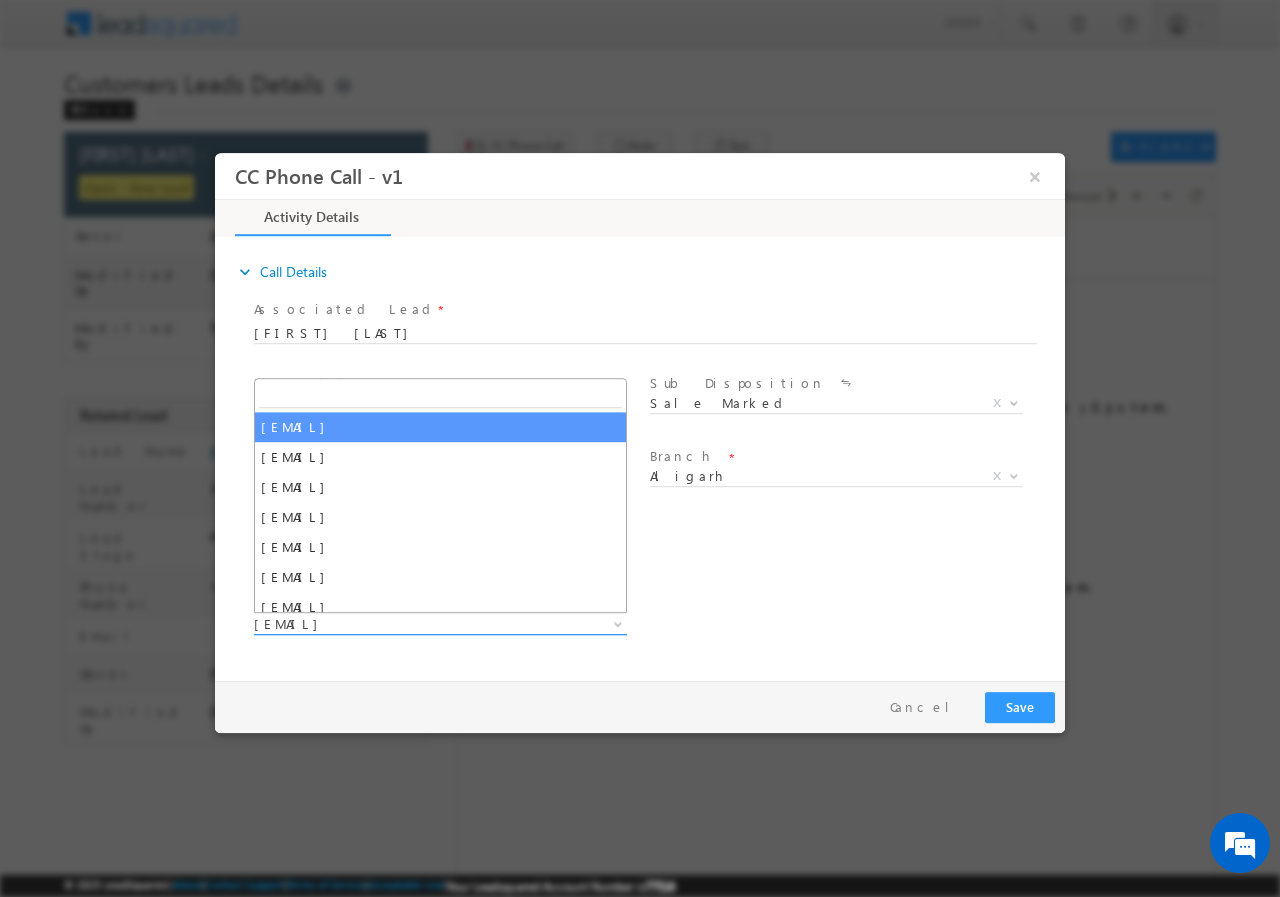 click on "[EMAIL]" at bounding box center [416, 623] 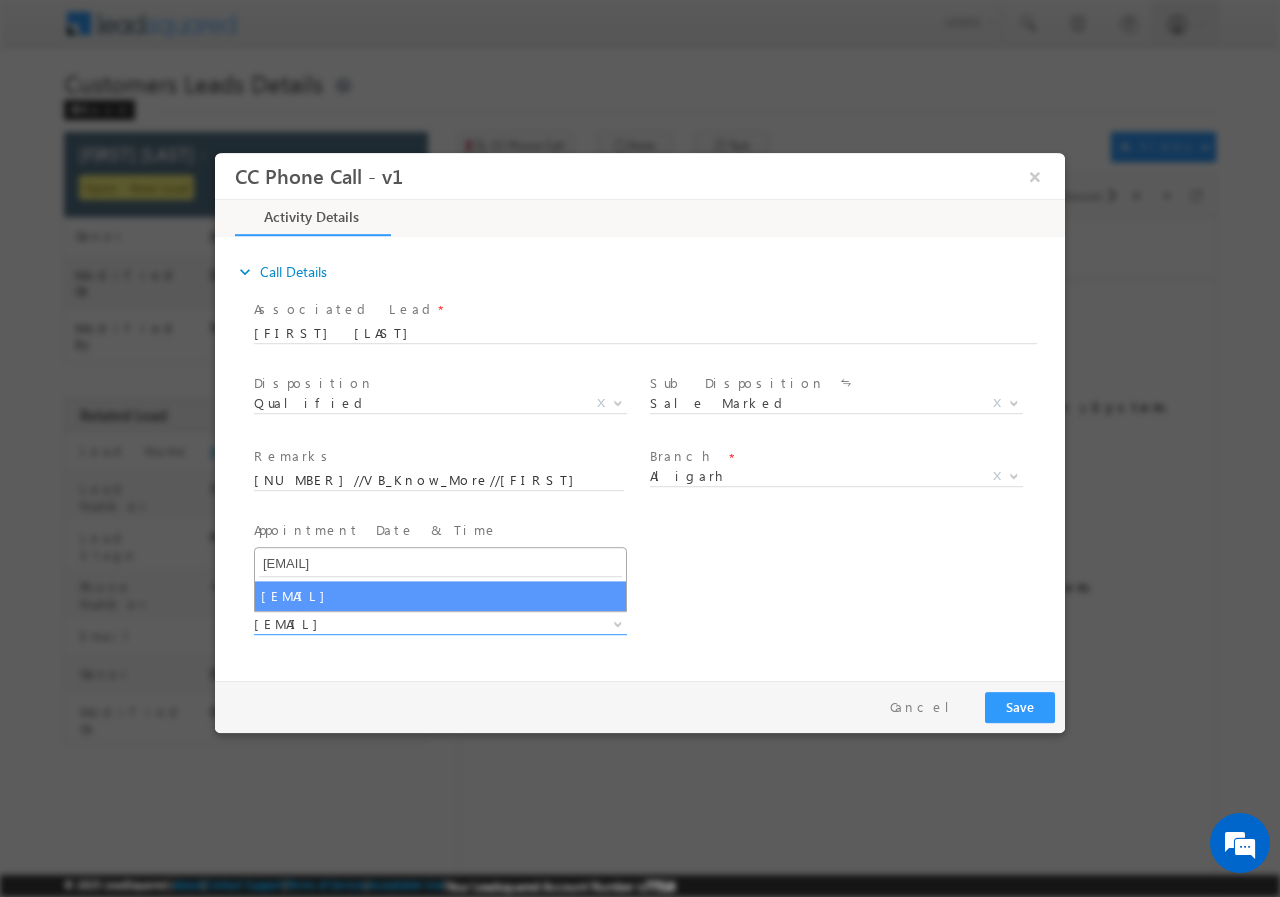 click on "[EMAIL]" at bounding box center (440, 563) 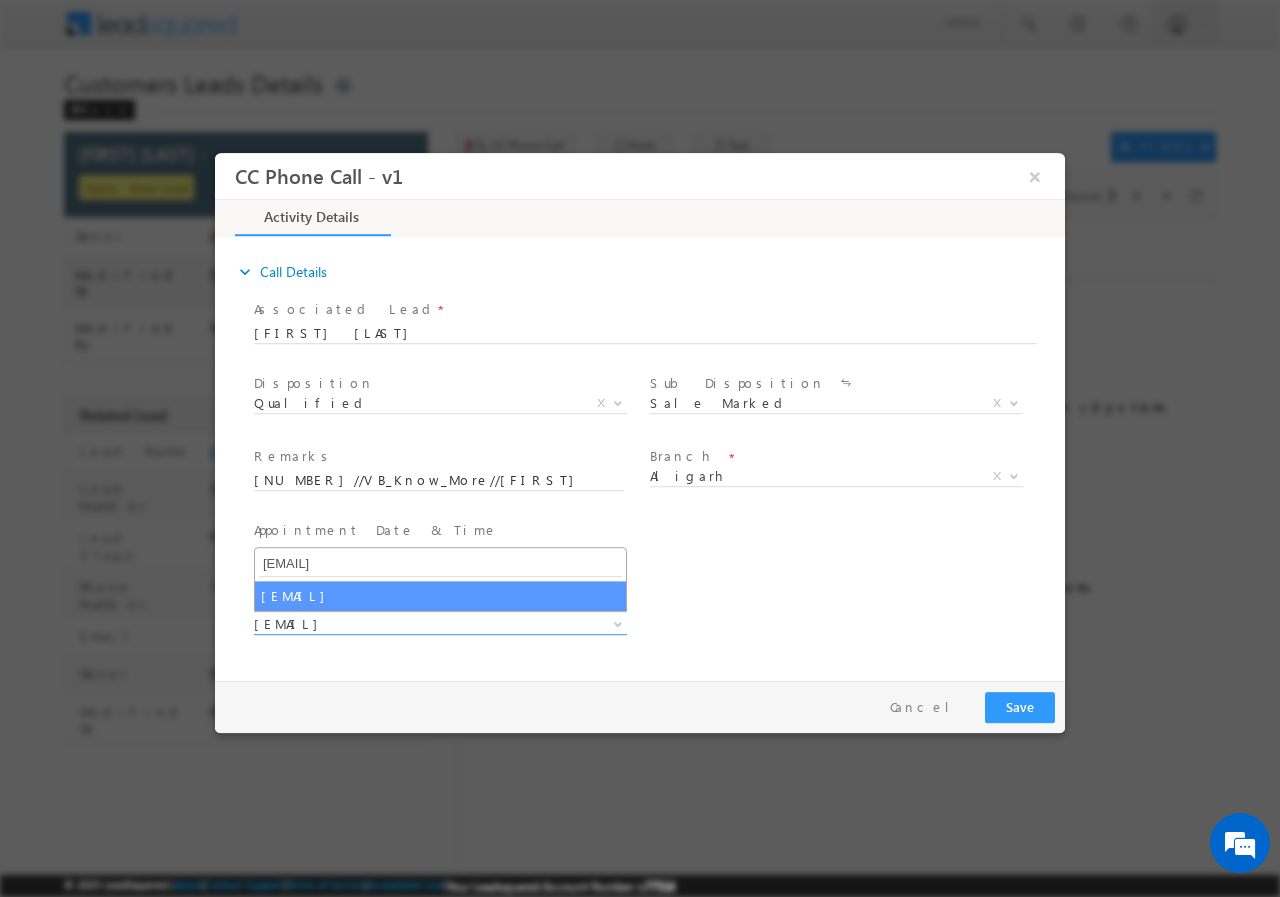 type on "[EMAIL]" 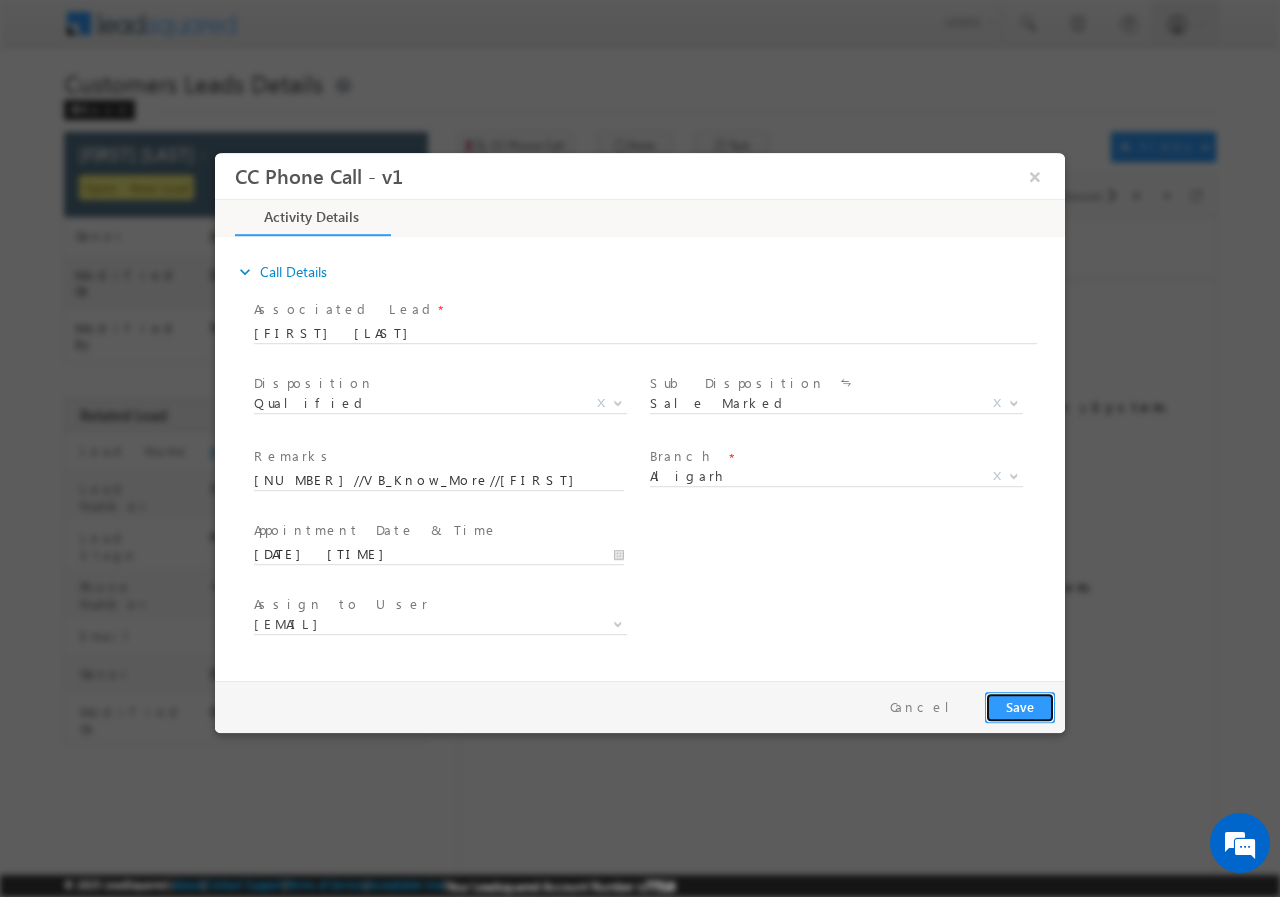 click on "Save" at bounding box center (1020, 706) 